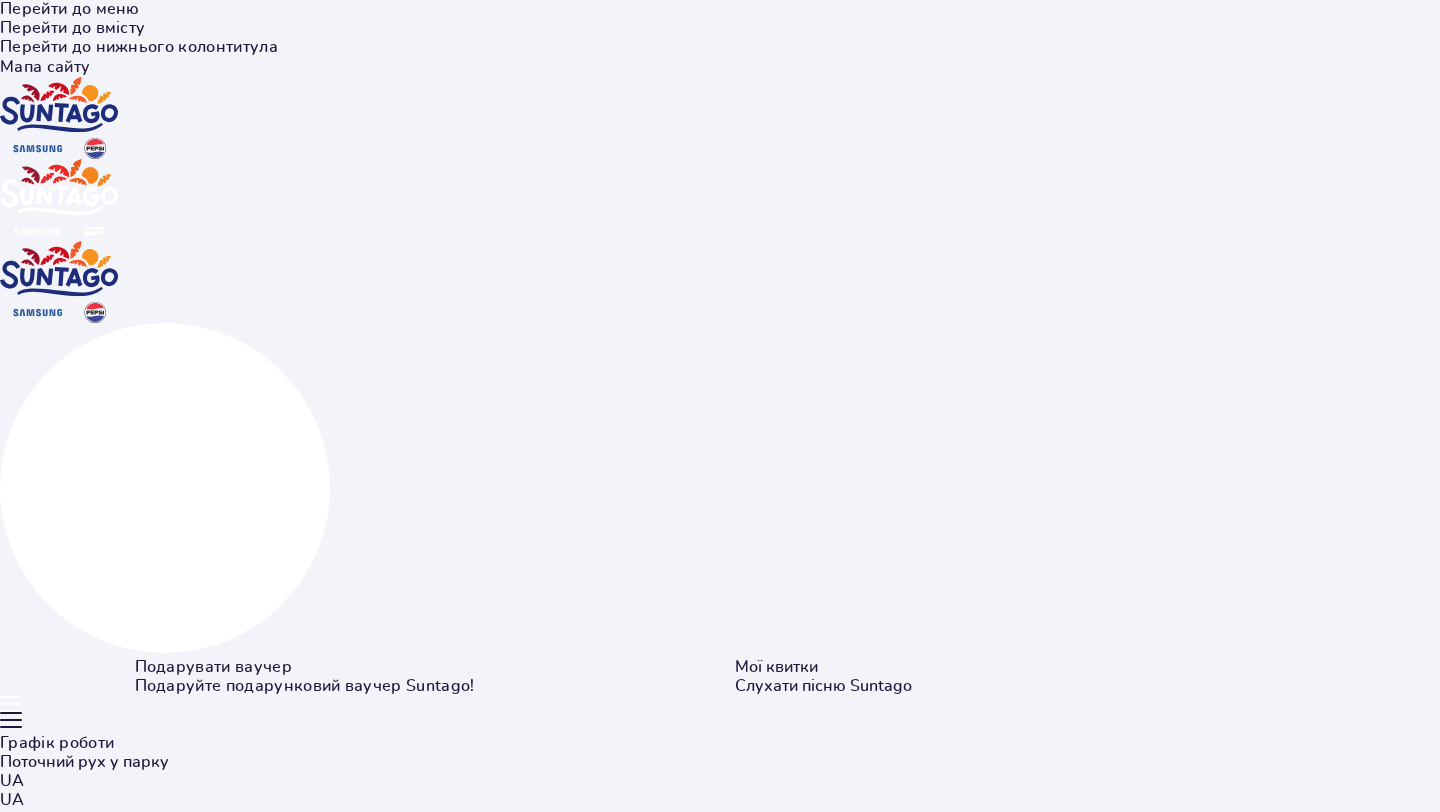 scroll, scrollTop: 0, scrollLeft: 0, axis: both 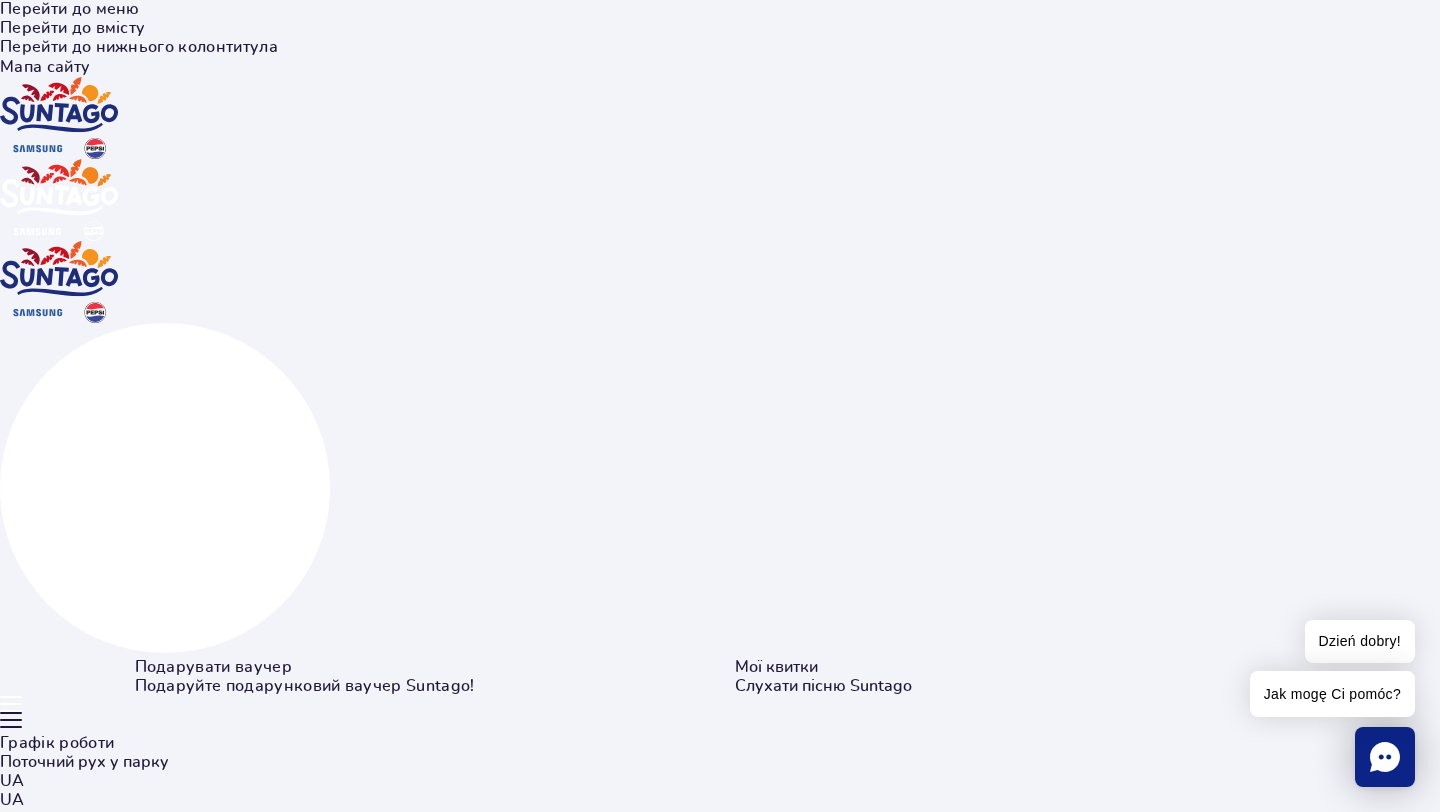 click at bounding box center (59, 118) 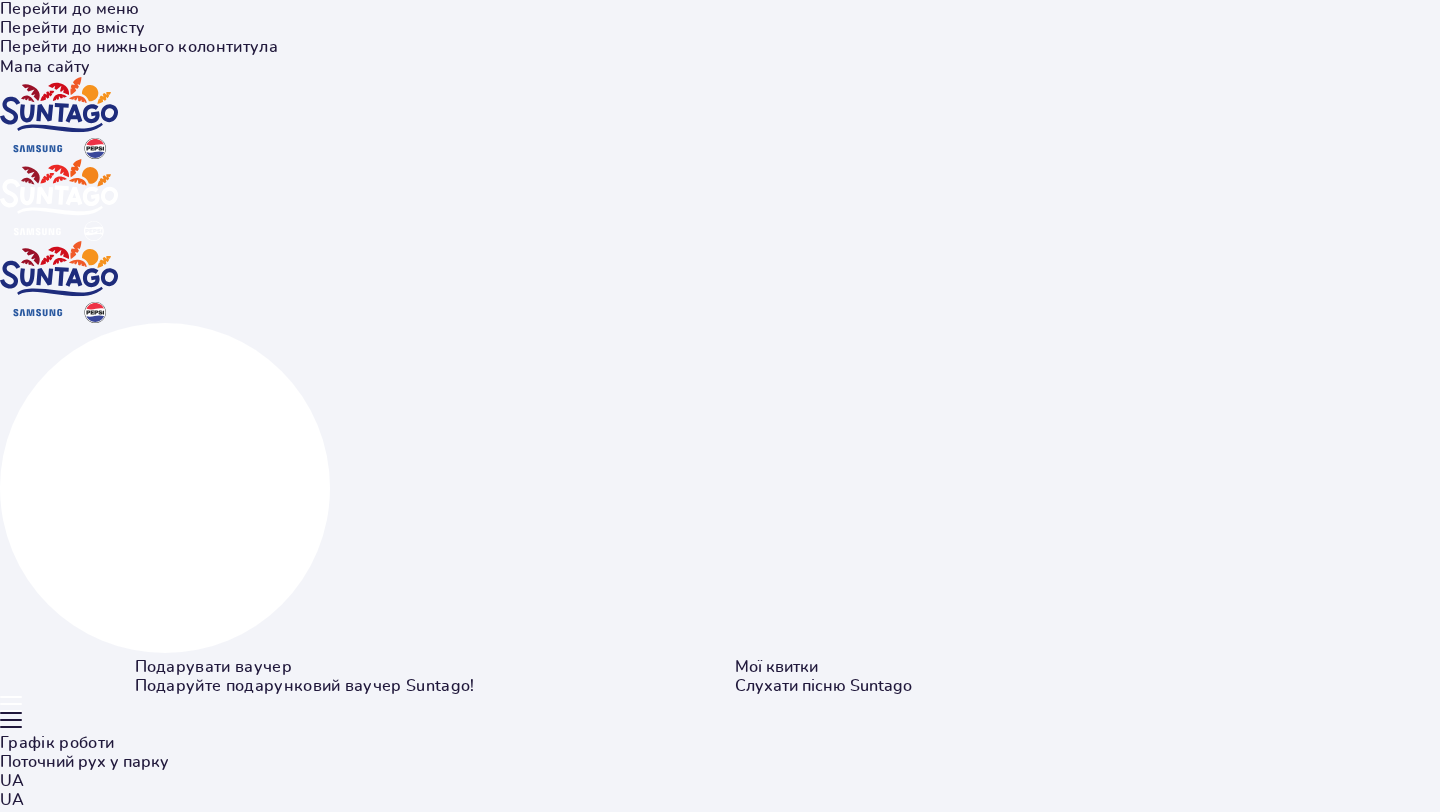 scroll, scrollTop: 0, scrollLeft: 0, axis: both 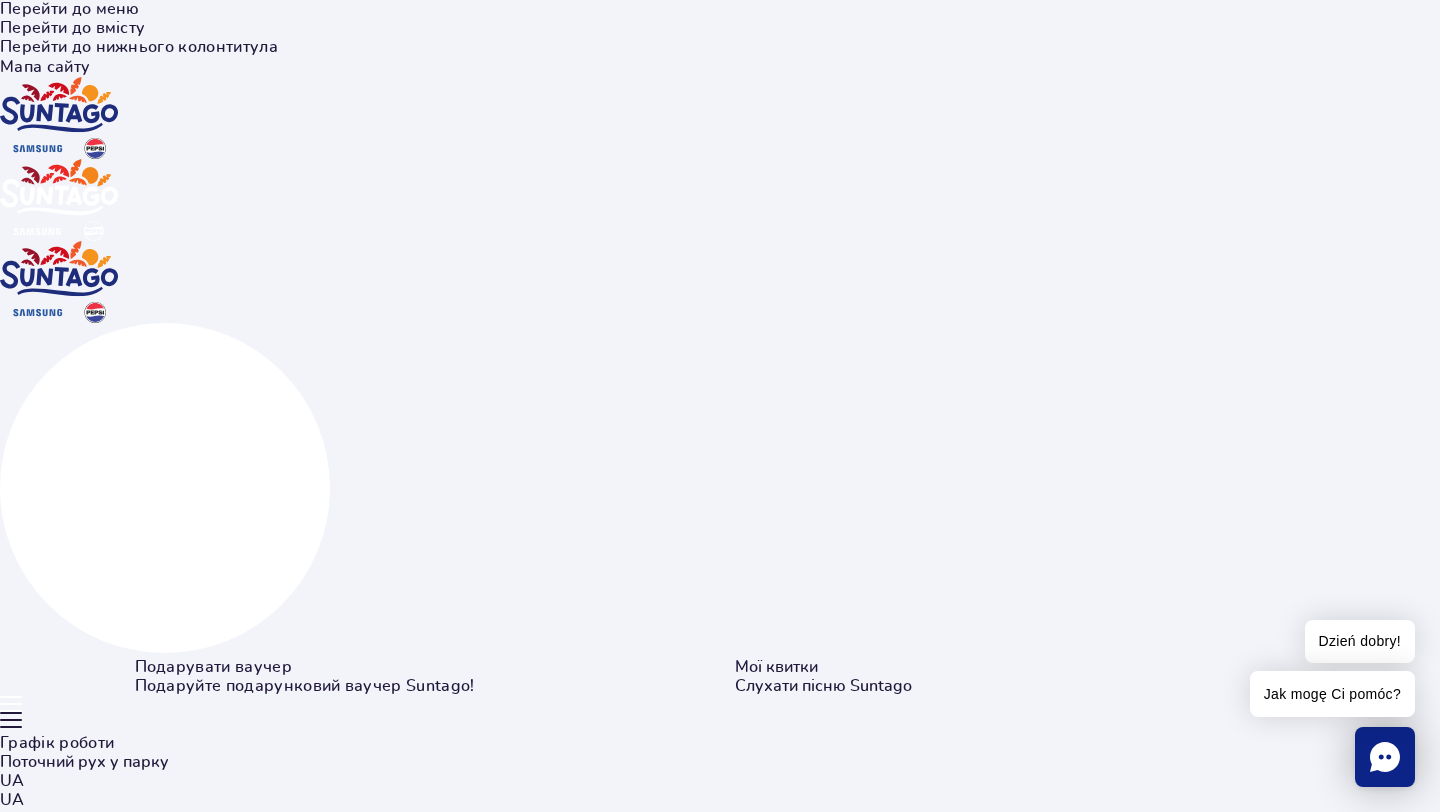 click at bounding box center (59, 282) 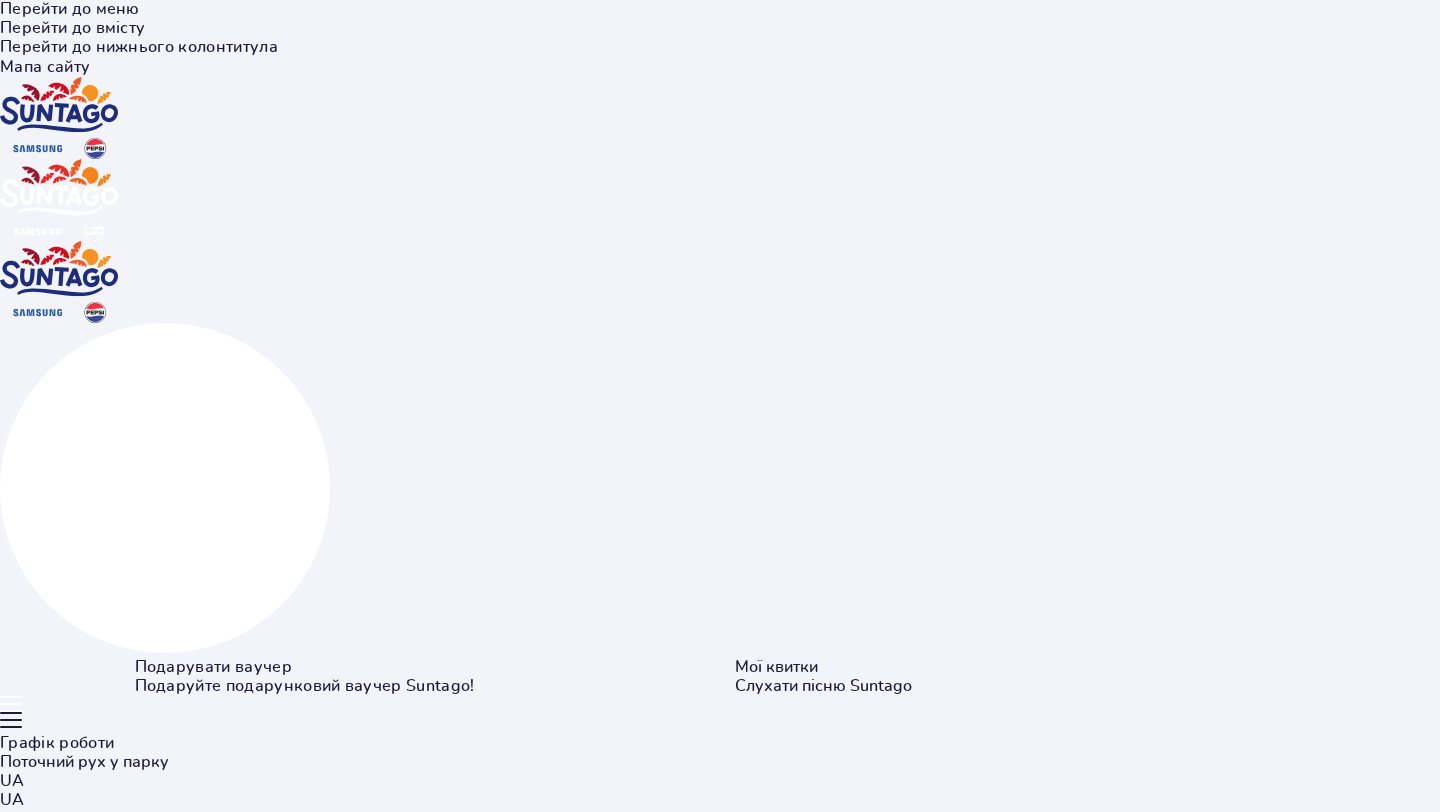scroll, scrollTop: 0, scrollLeft: 0, axis: both 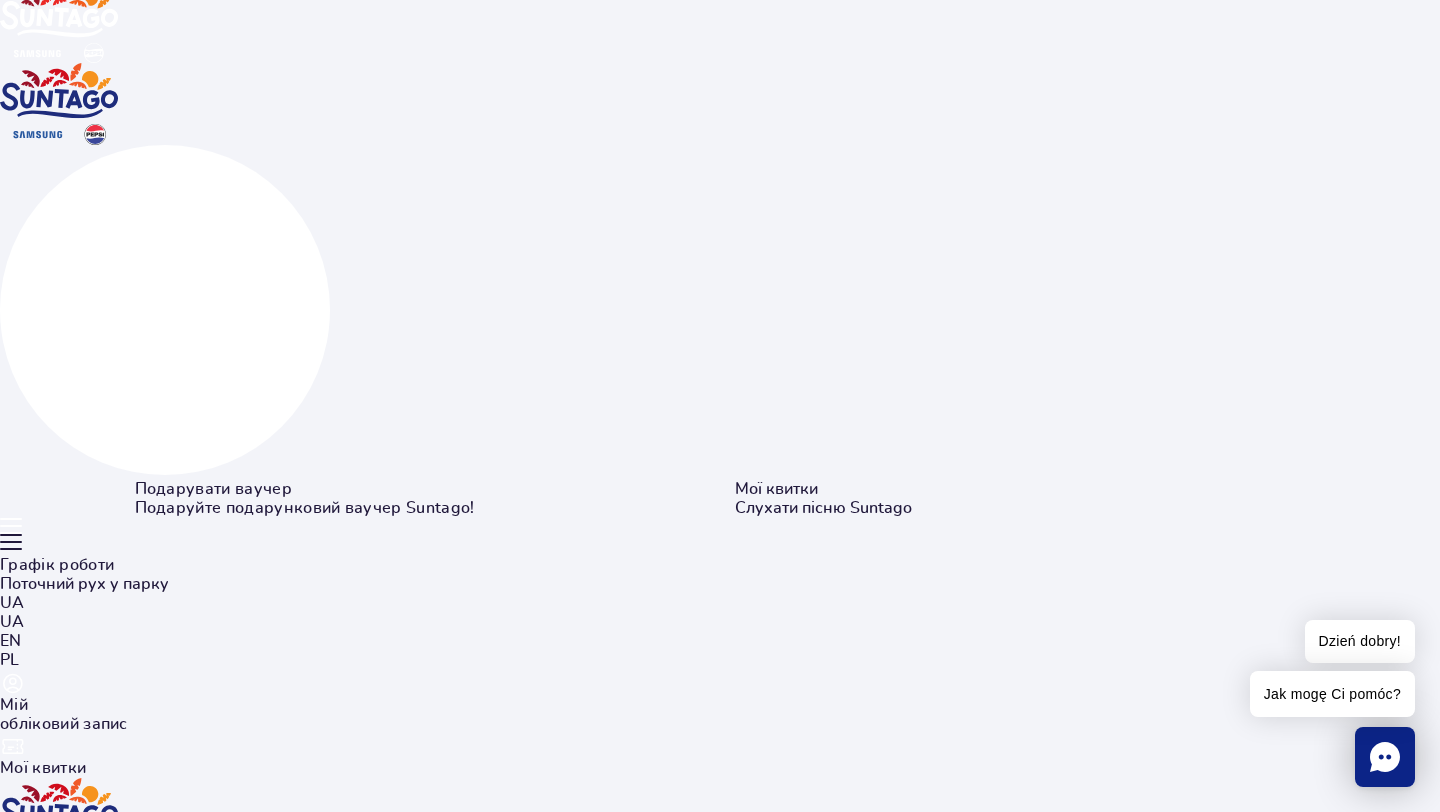click on "Ознайомитися з парком" at bounding box center [95, 7240] 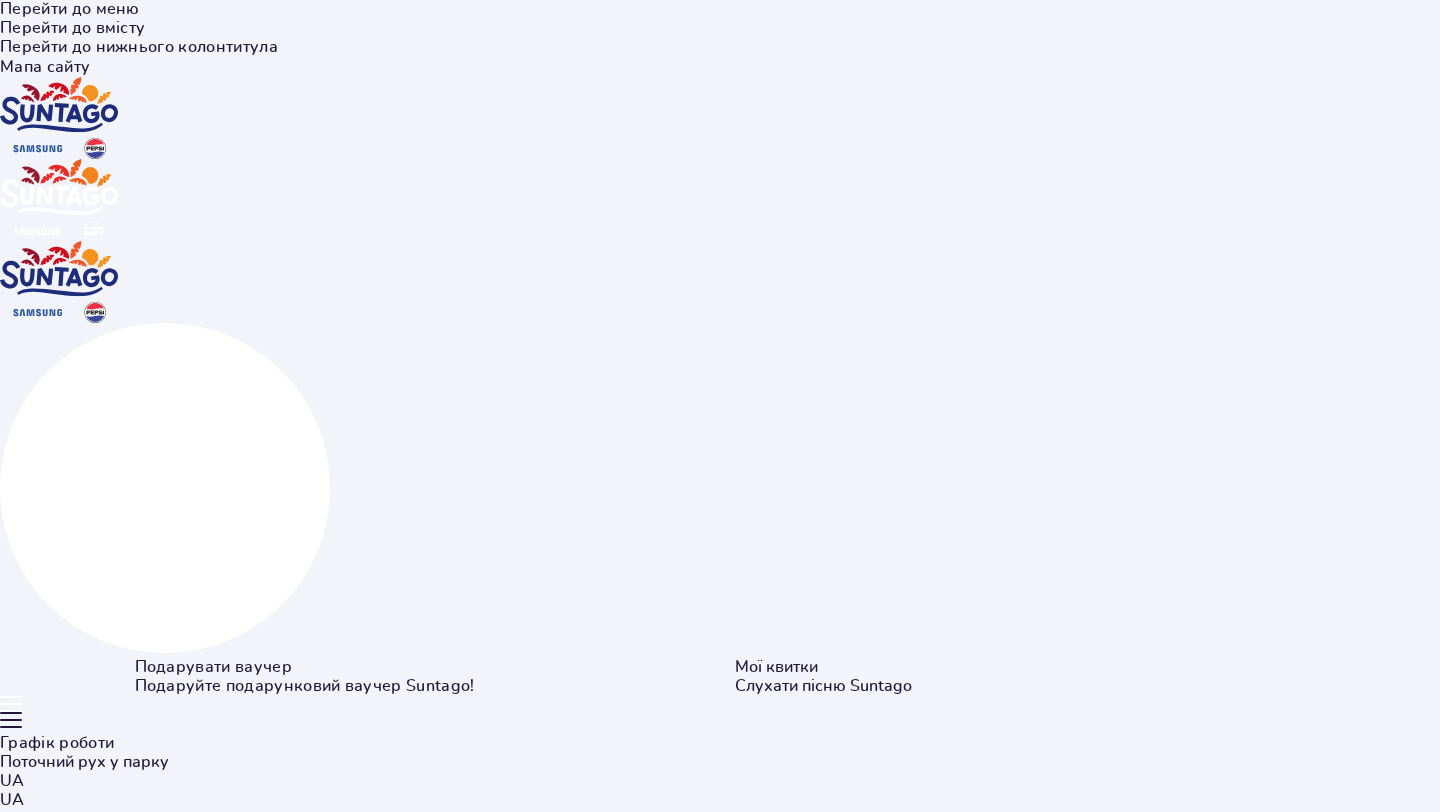 scroll, scrollTop: 0, scrollLeft: 0, axis: both 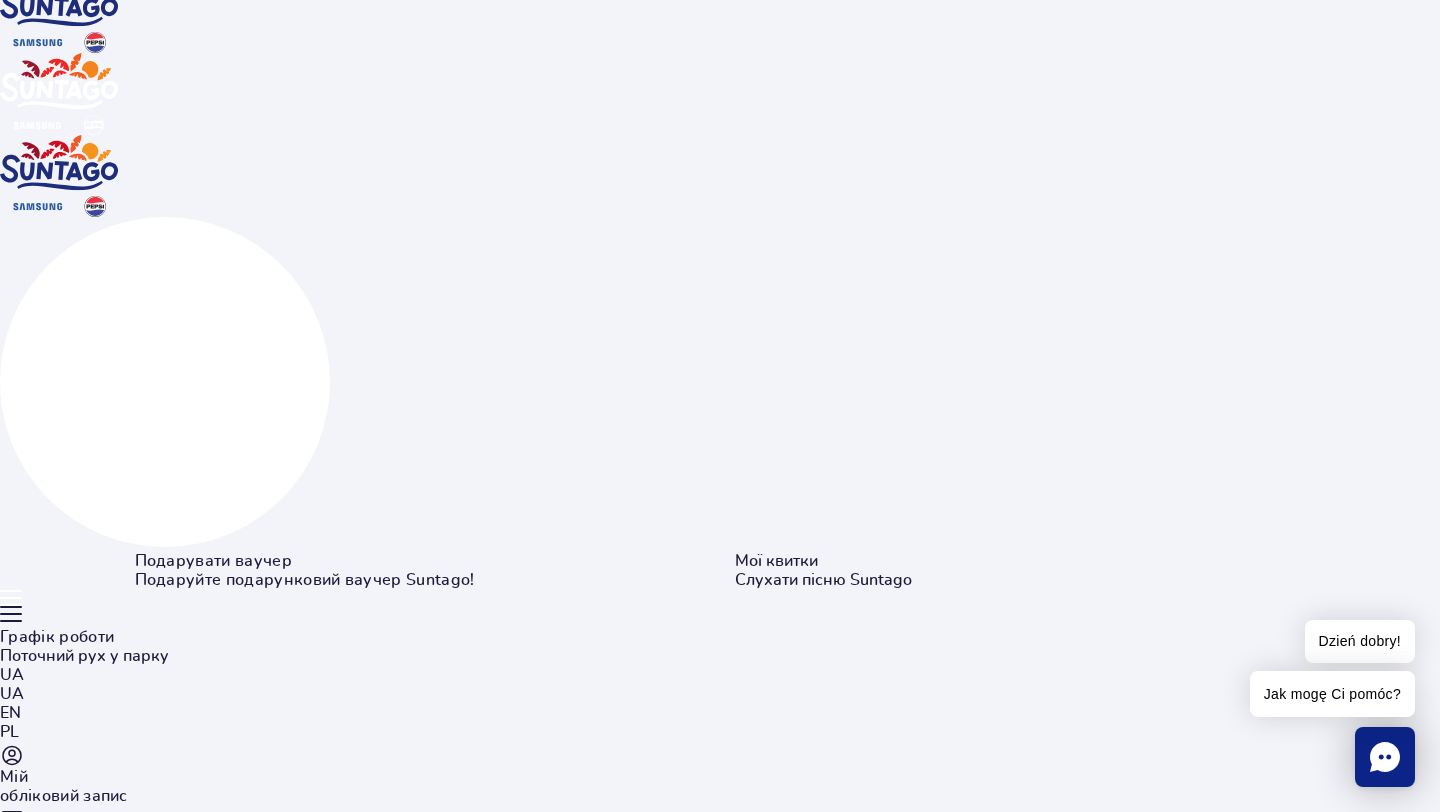 click on "Інформація та підтримка" at bounding box center [99, 9513] 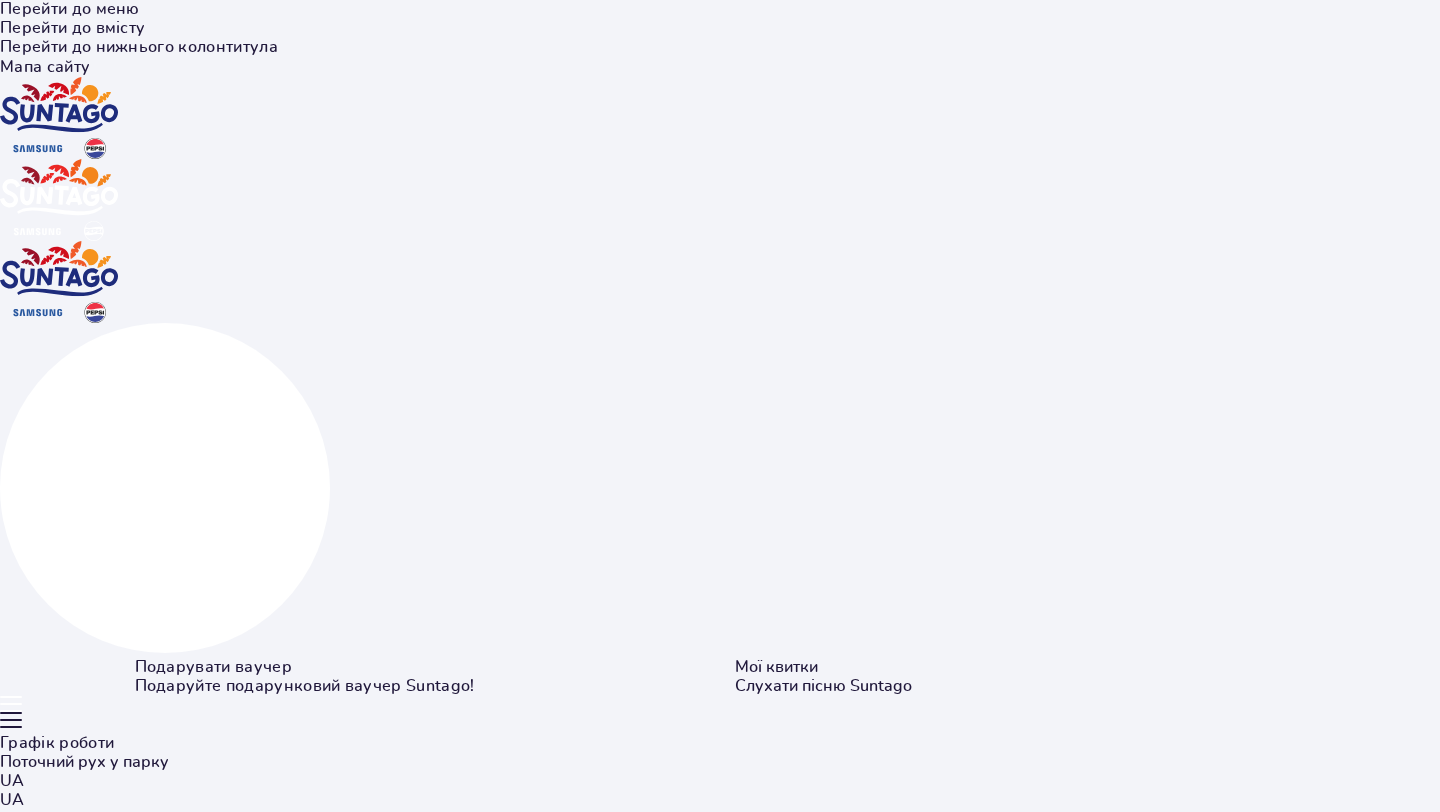 scroll, scrollTop: 0, scrollLeft: 0, axis: both 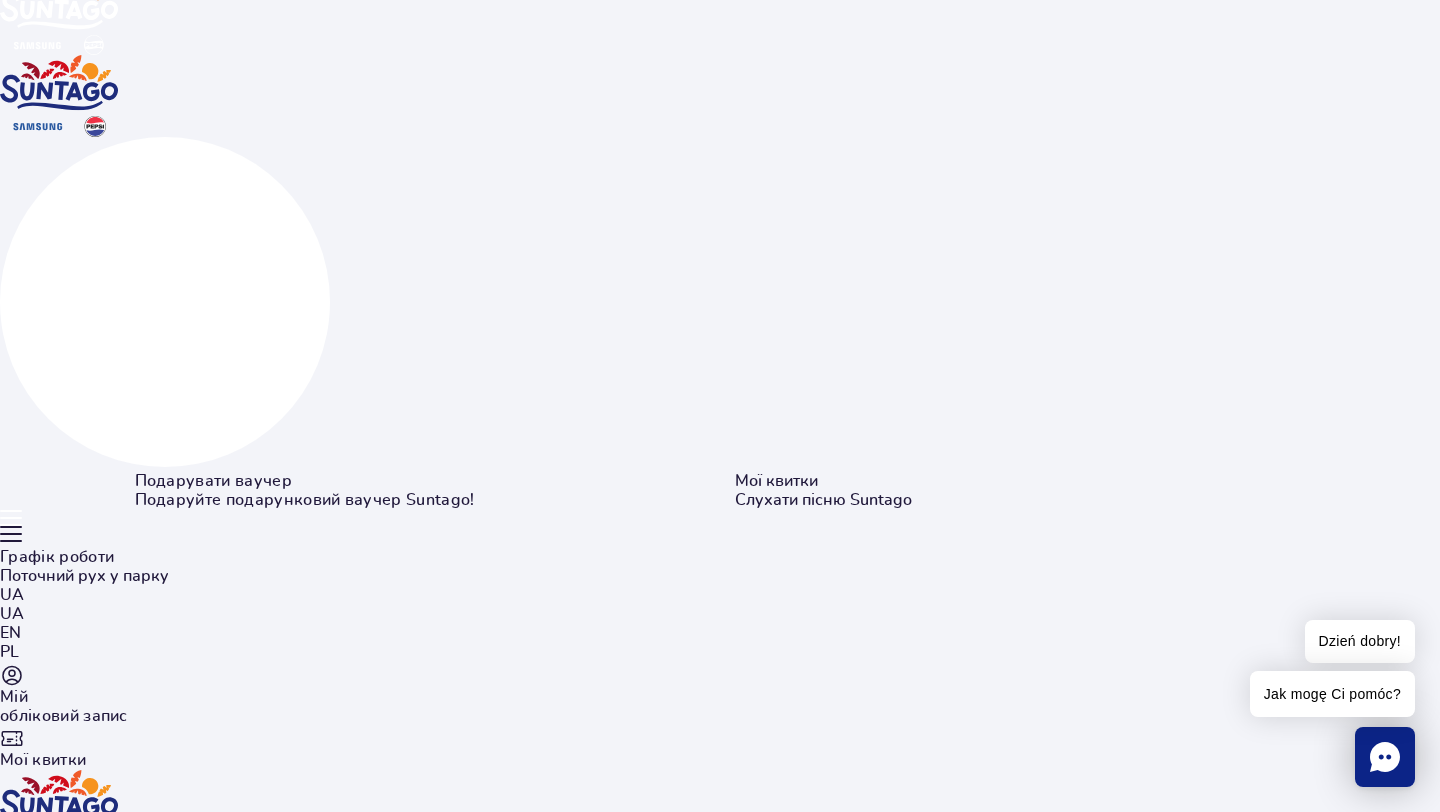 click at bounding box center (535, 11266) 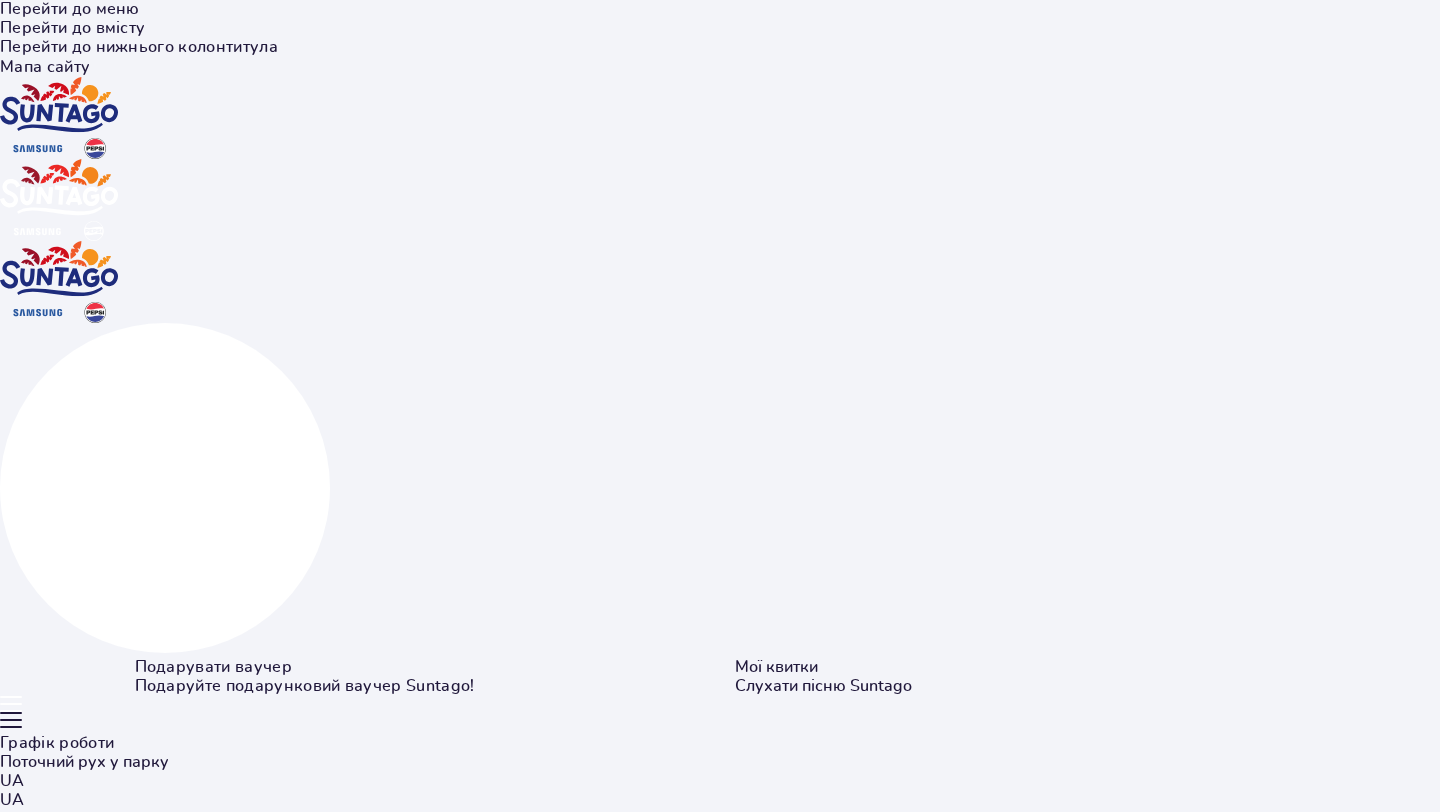 scroll, scrollTop: 1454, scrollLeft: 0, axis: vertical 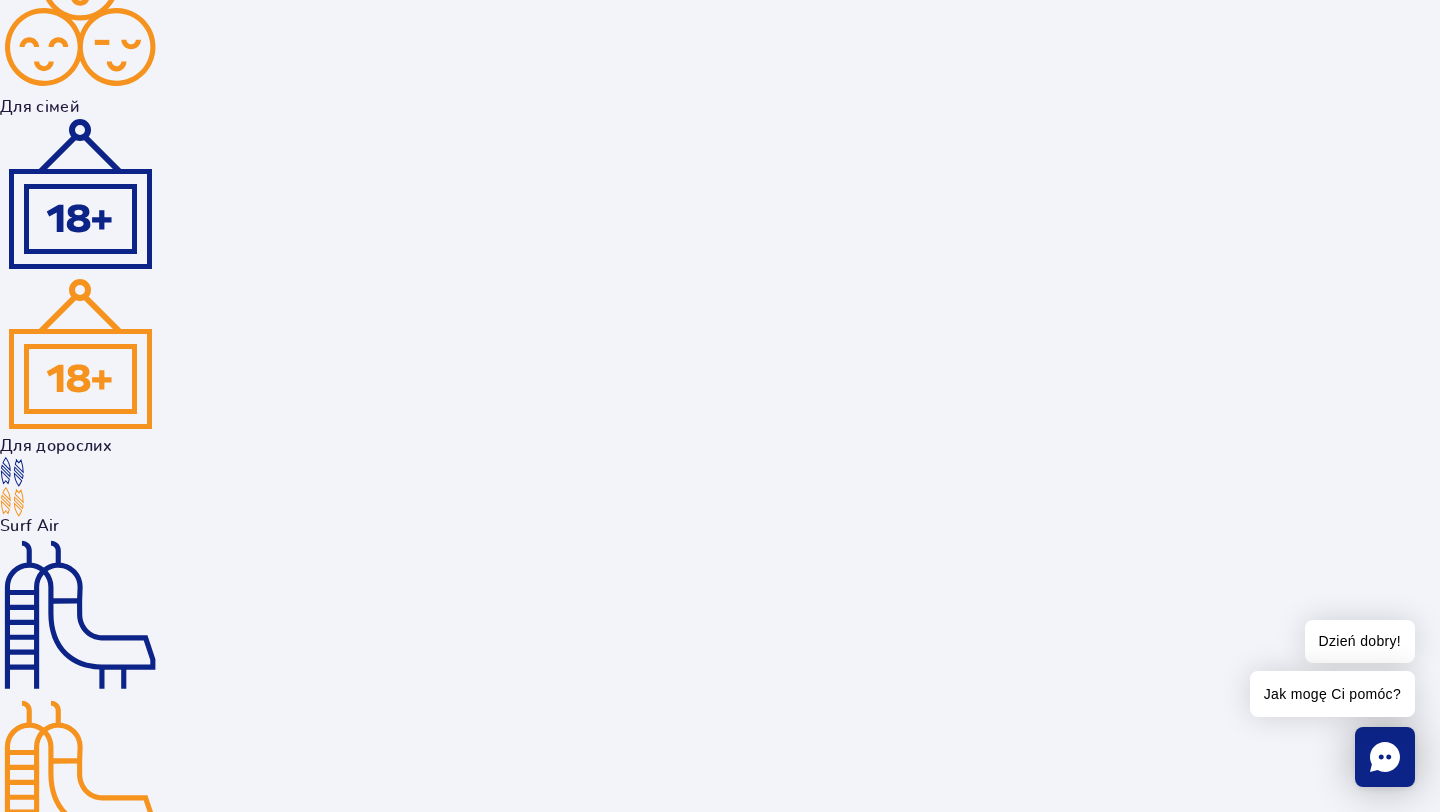 click on "Автобусом" at bounding box center [411, 9704] 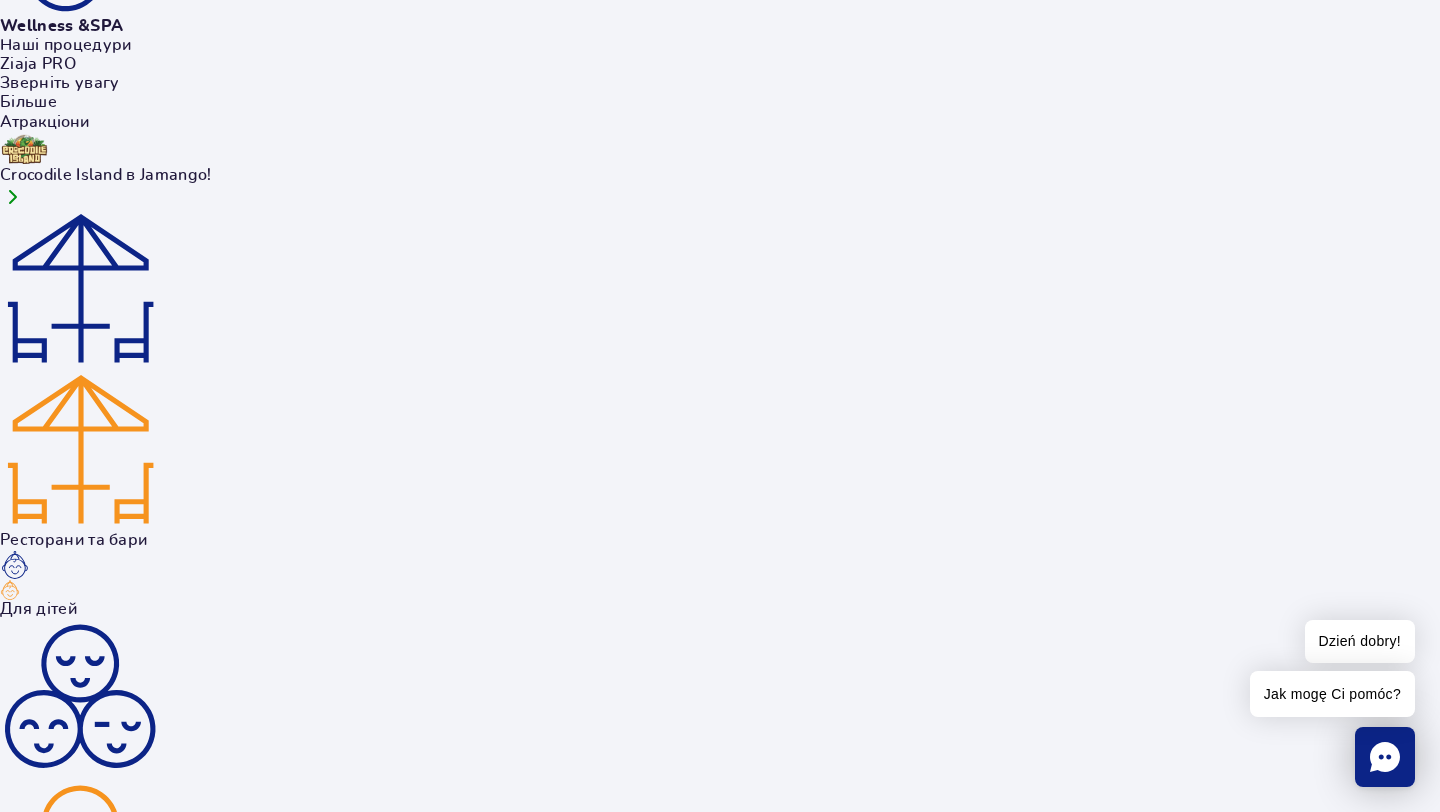 scroll, scrollTop: 1996, scrollLeft: 0, axis: vertical 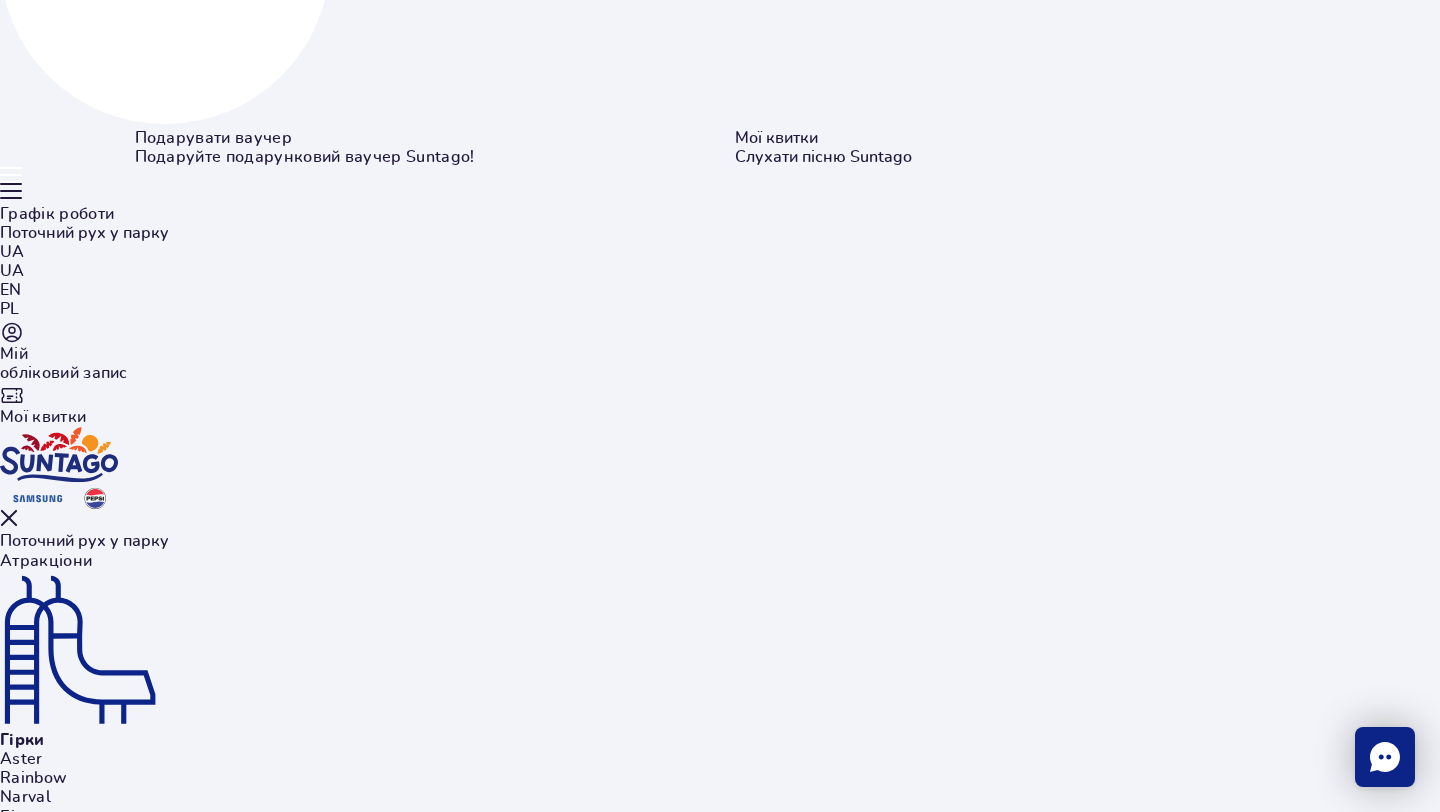 click on "Як добратися" at bounding box center (189, 10942) 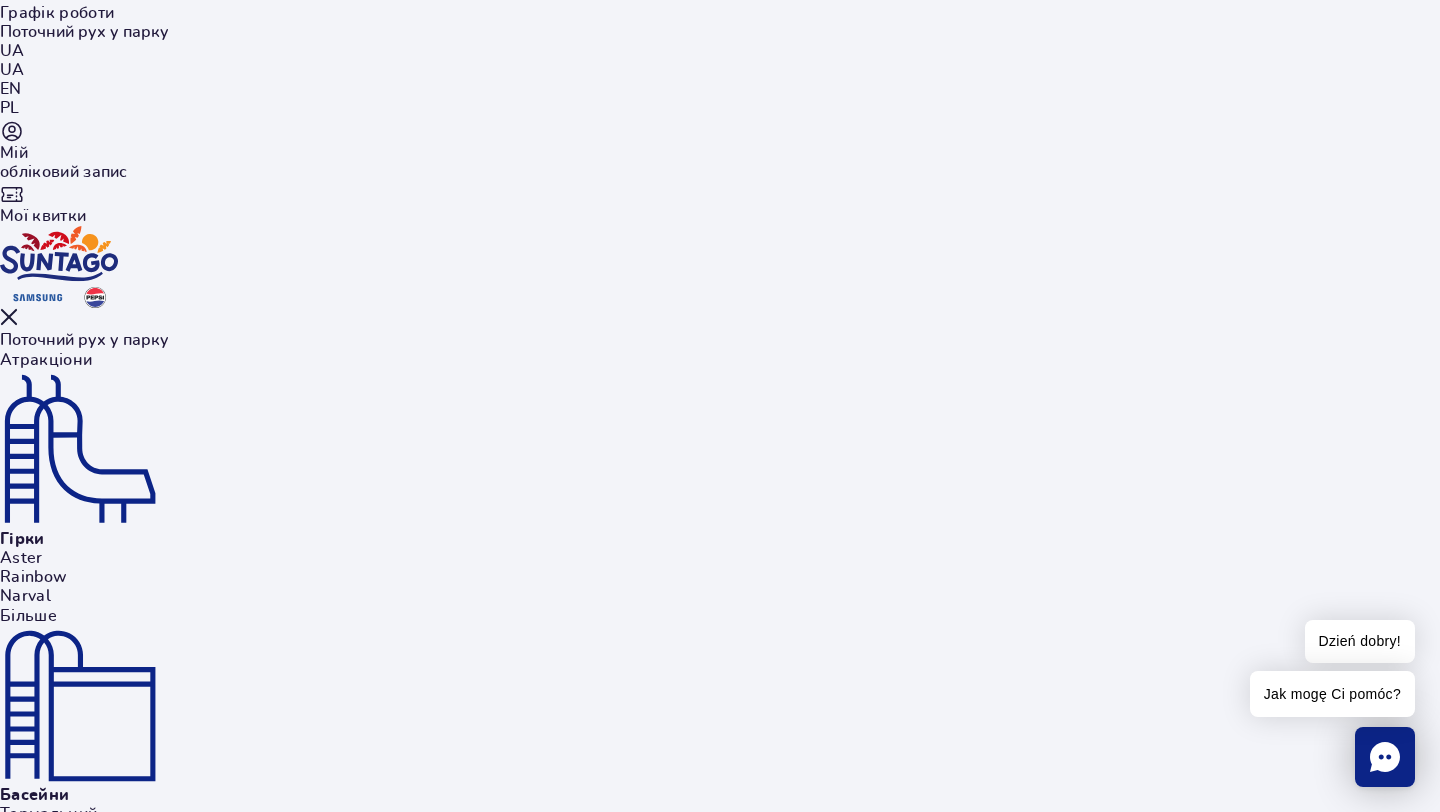 click on "Місцезнаходження" at bounding box center [213, 10702] 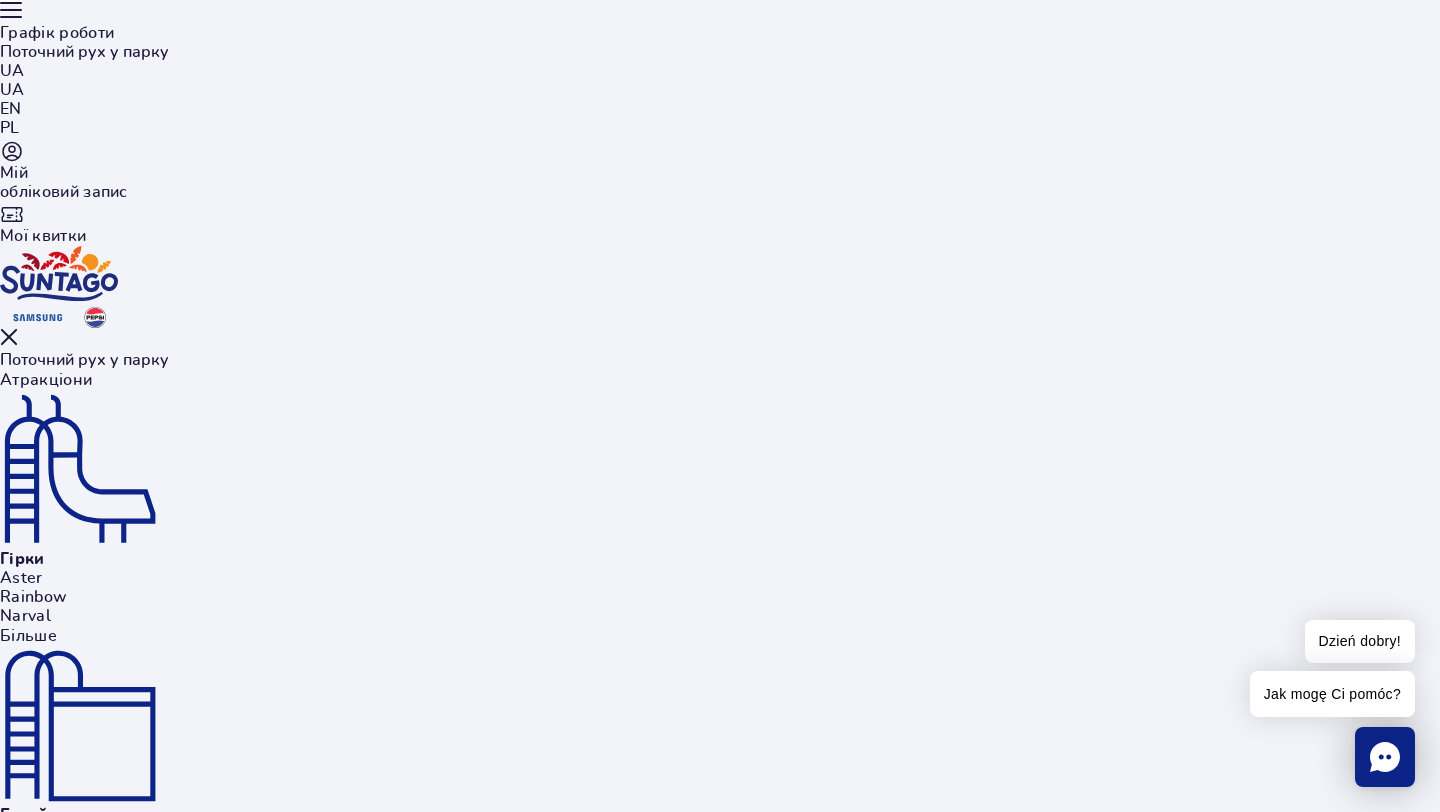 click on "Місцезнаходження" at bounding box center (213, 10722) 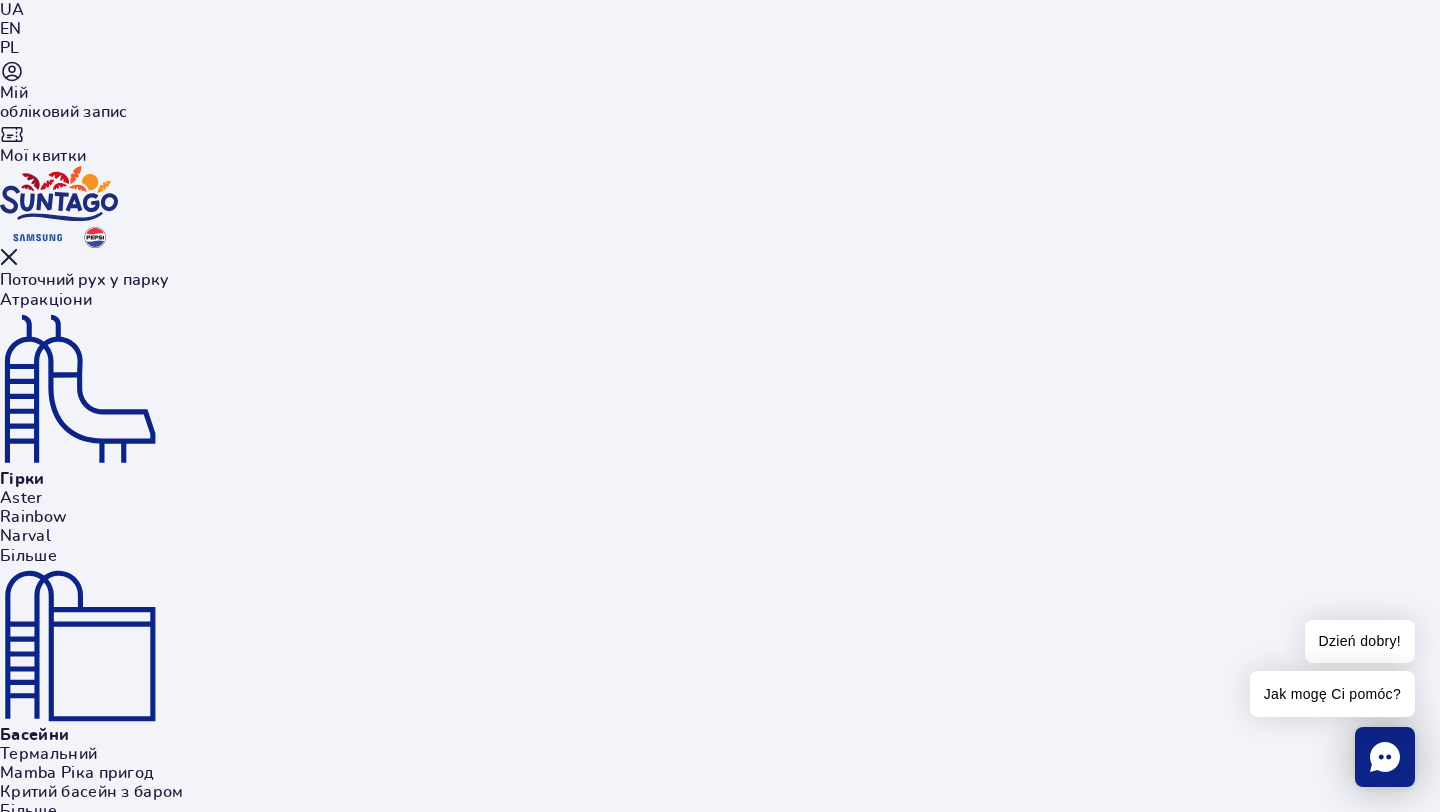 scroll, scrollTop: 807, scrollLeft: 0, axis: vertical 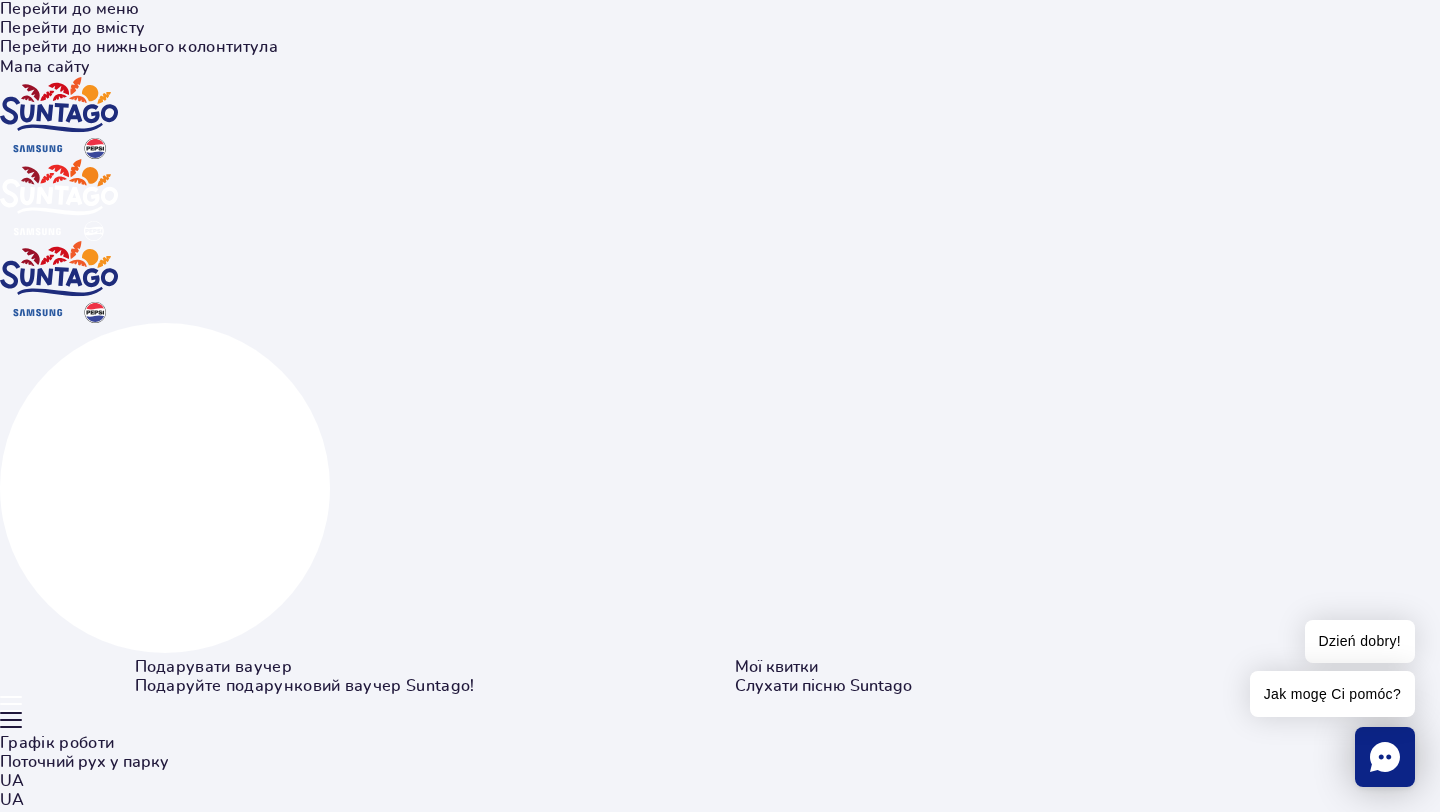 click on "Квитки та пропозиція" at bounding box center (85, 5929) 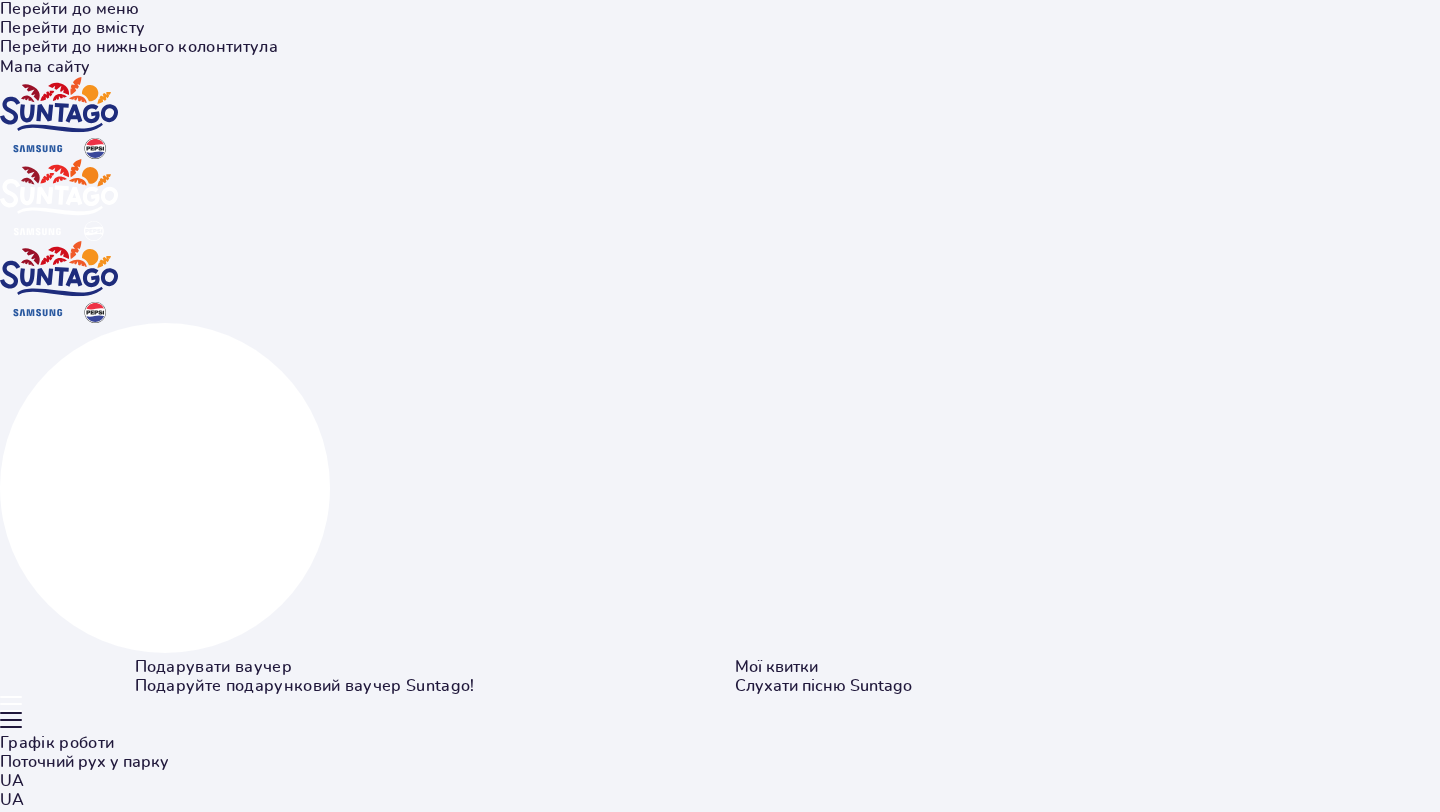 scroll, scrollTop: 0, scrollLeft: 0, axis: both 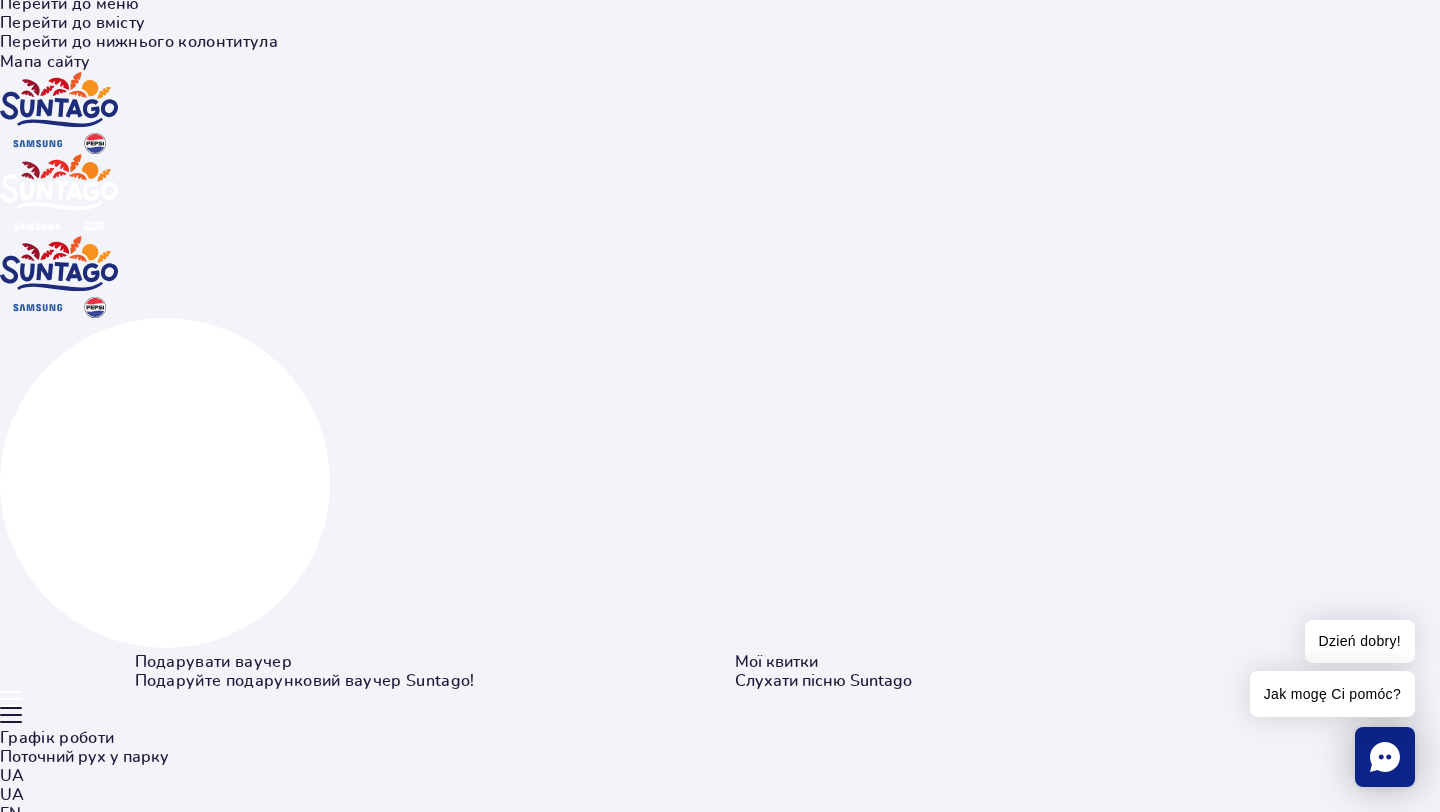 click at bounding box center [135, 11679] 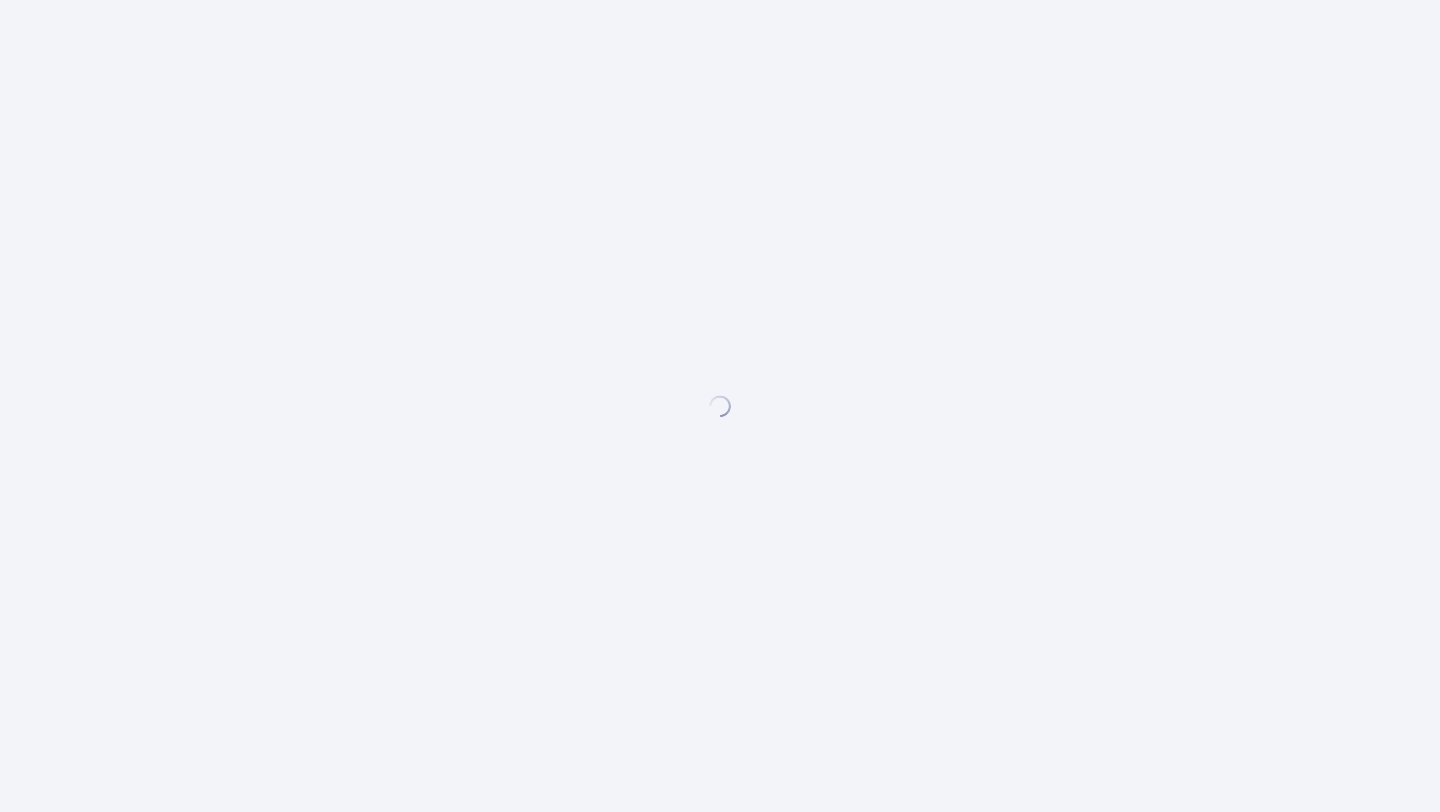 scroll, scrollTop: 0, scrollLeft: 0, axis: both 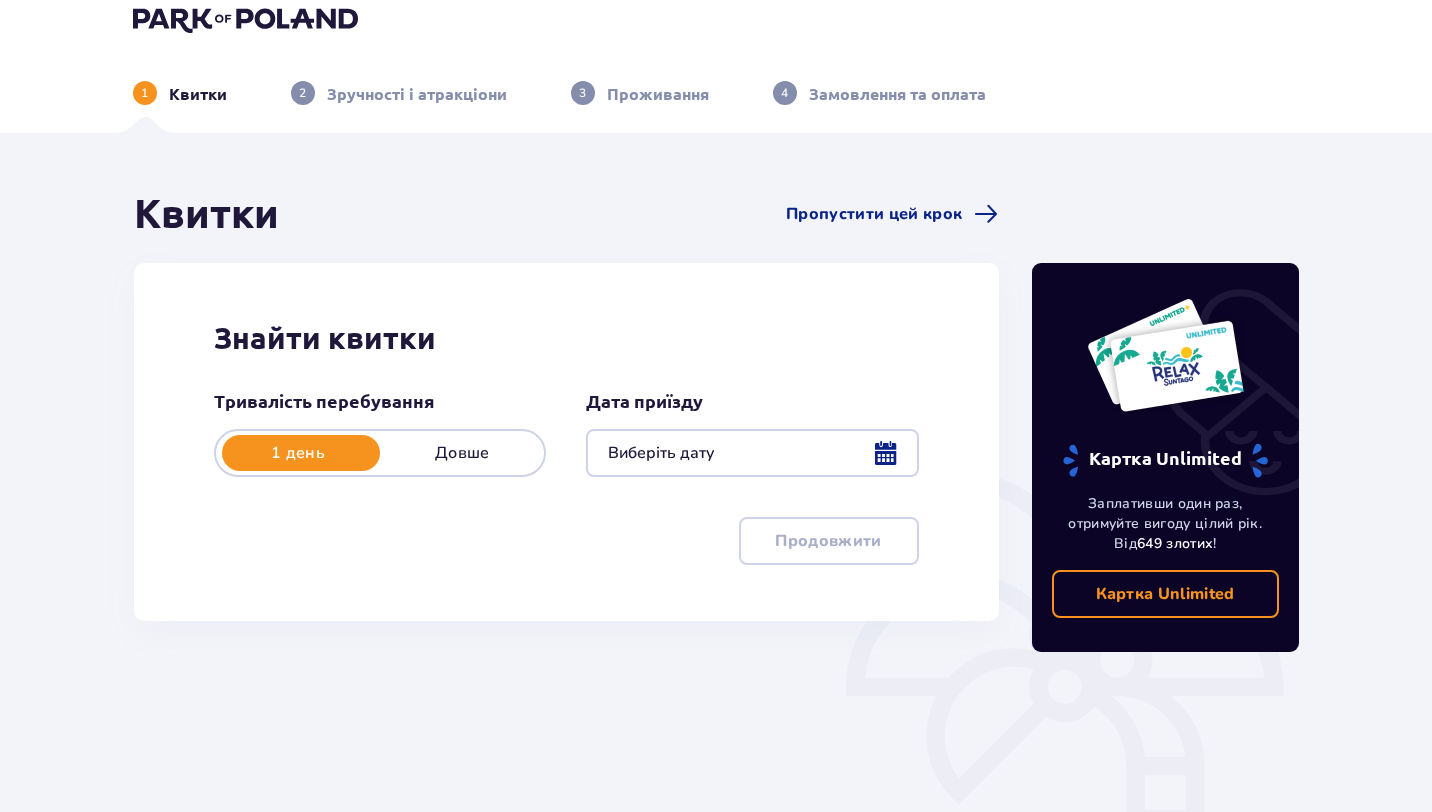 click at bounding box center (752, 453) 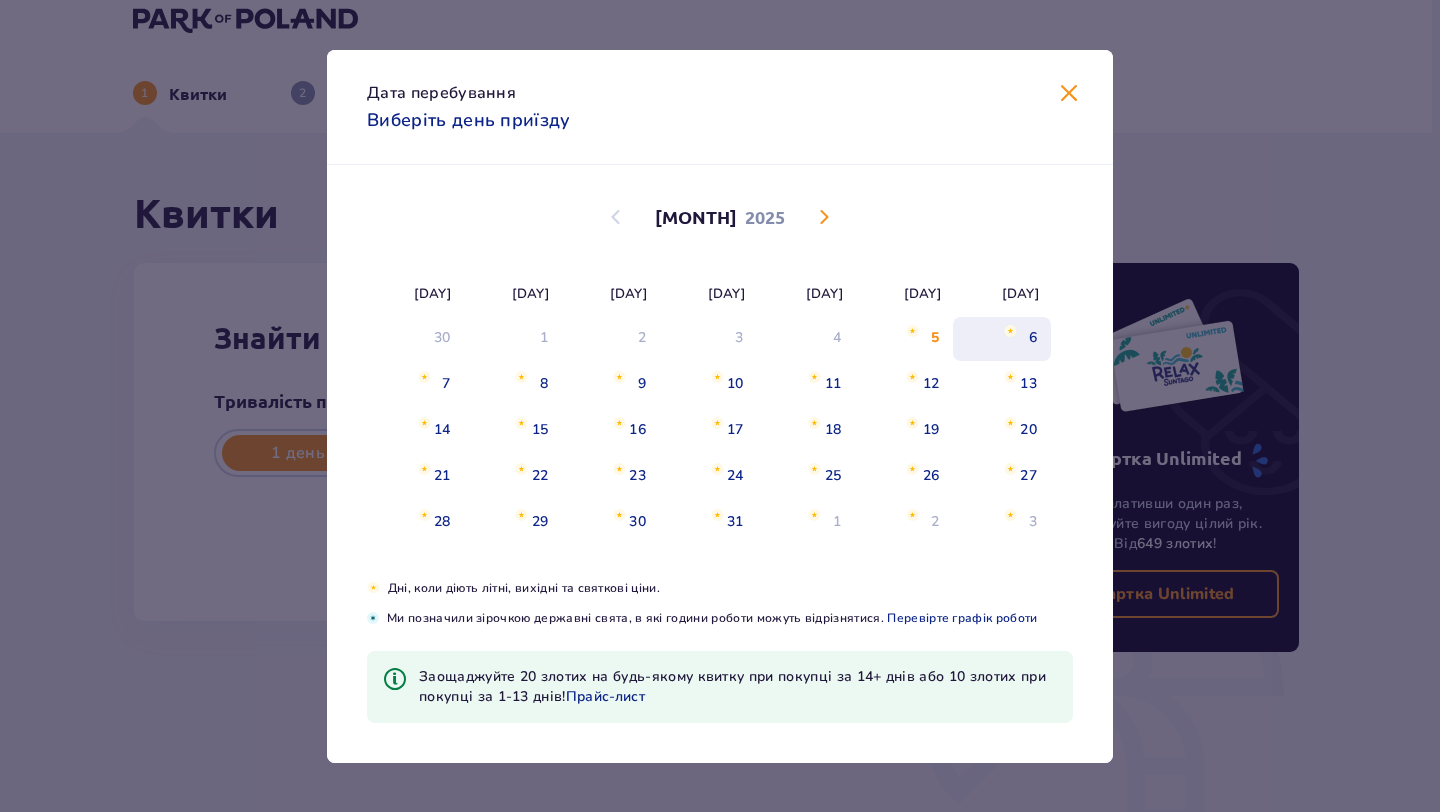click at bounding box center [1010, 331] 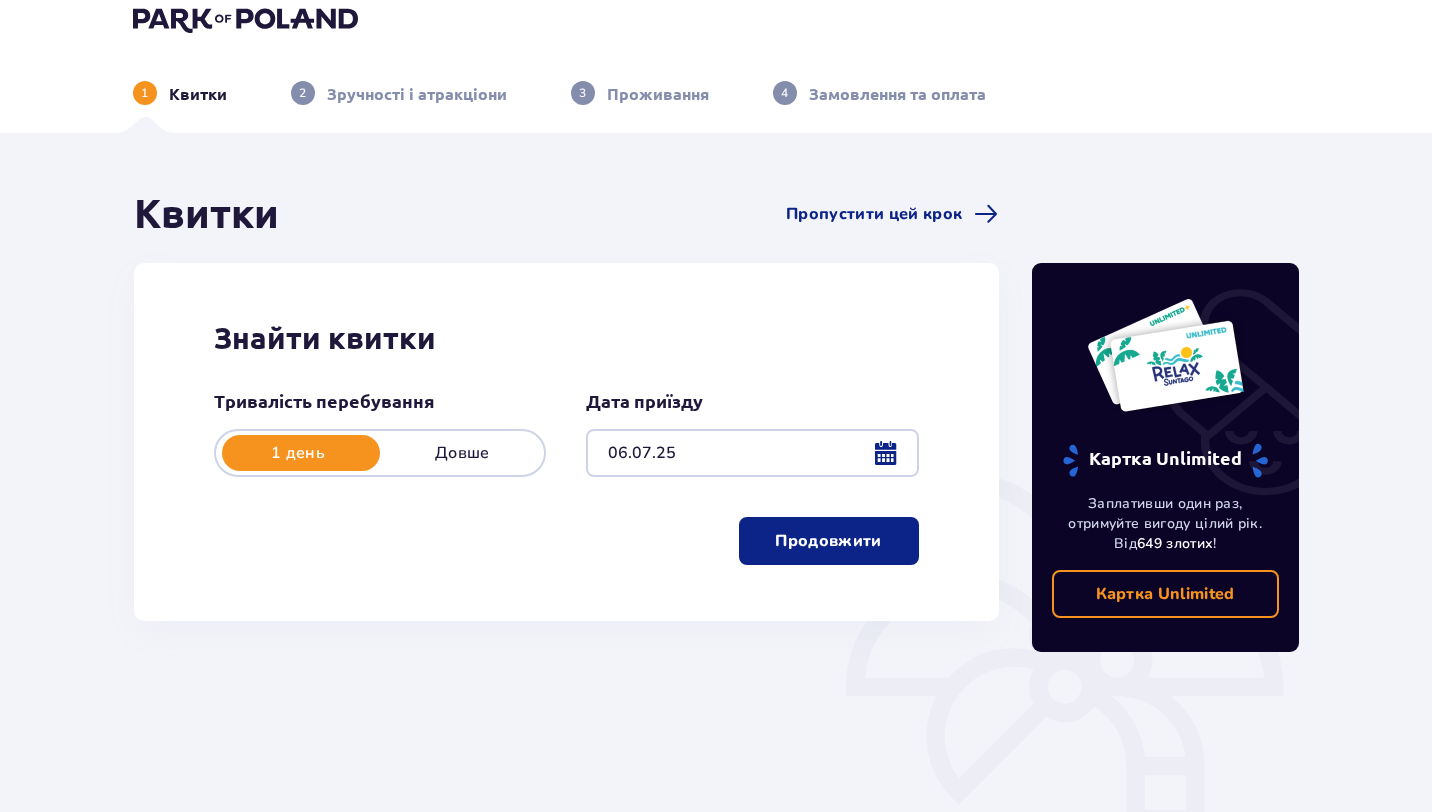 click on "Продовжити" at bounding box center [828, 541] 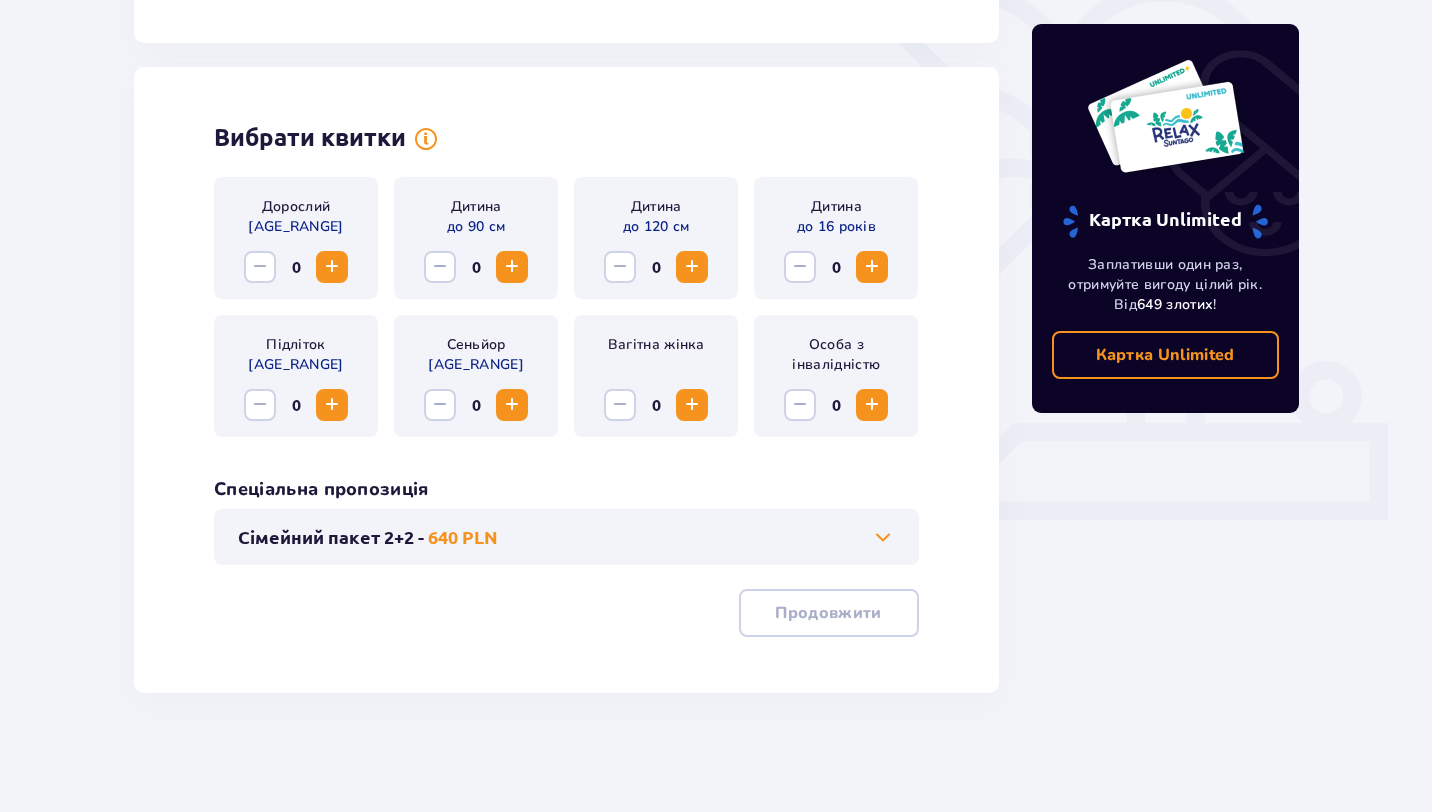 scroll, scrollTop: 514, scrollLeft: 0, axis: vertical 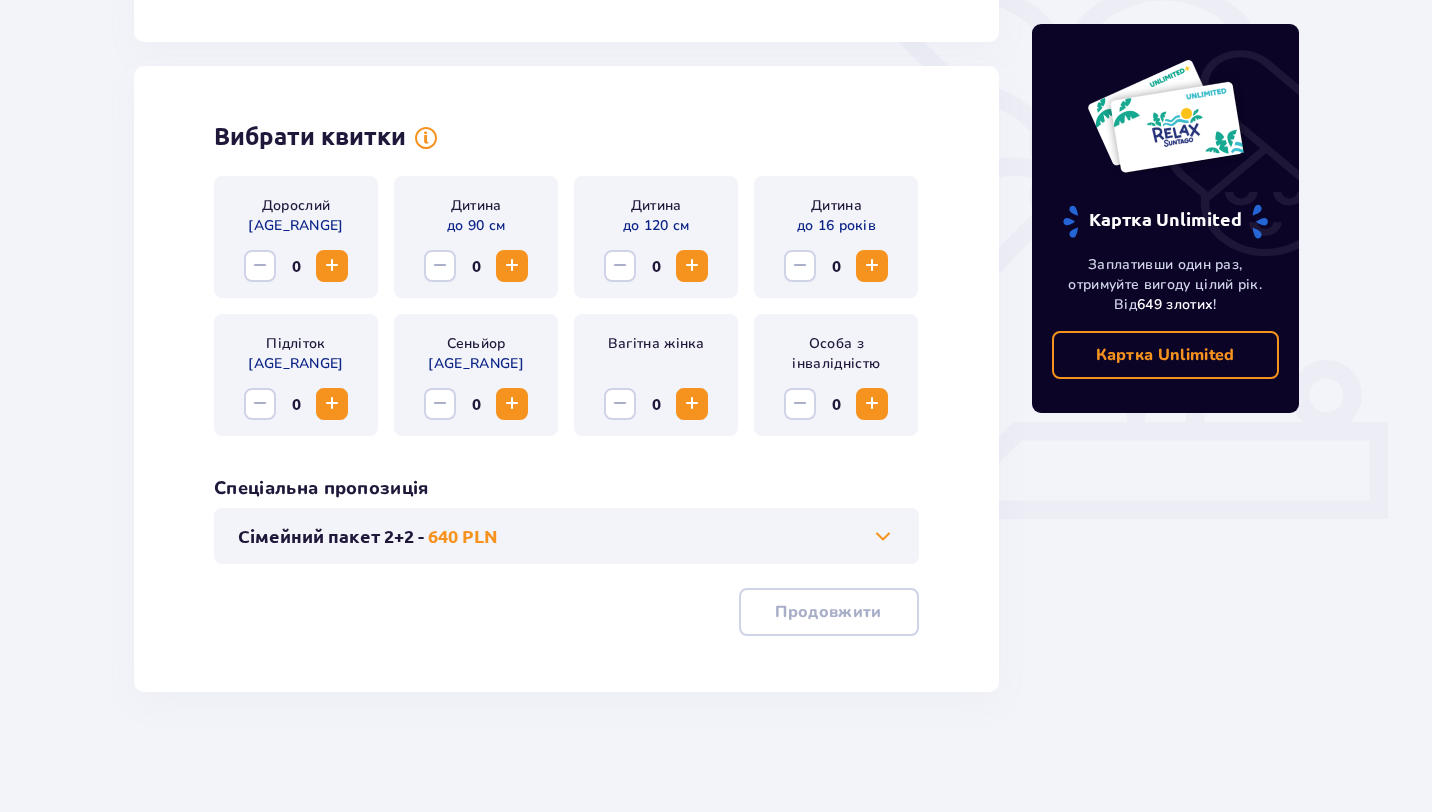 click at bounding box center (332, 404) 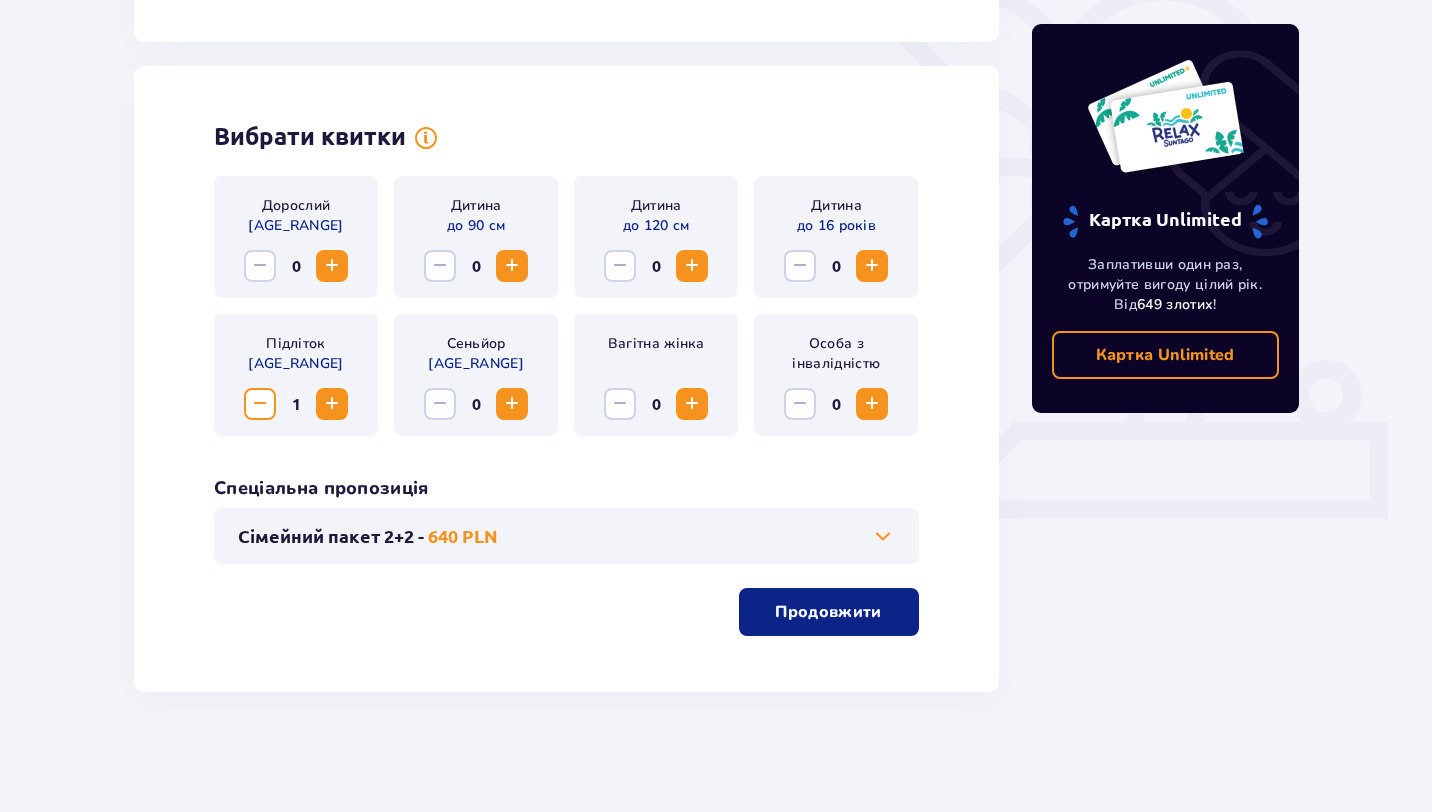 click at bounding box center [260, 404] 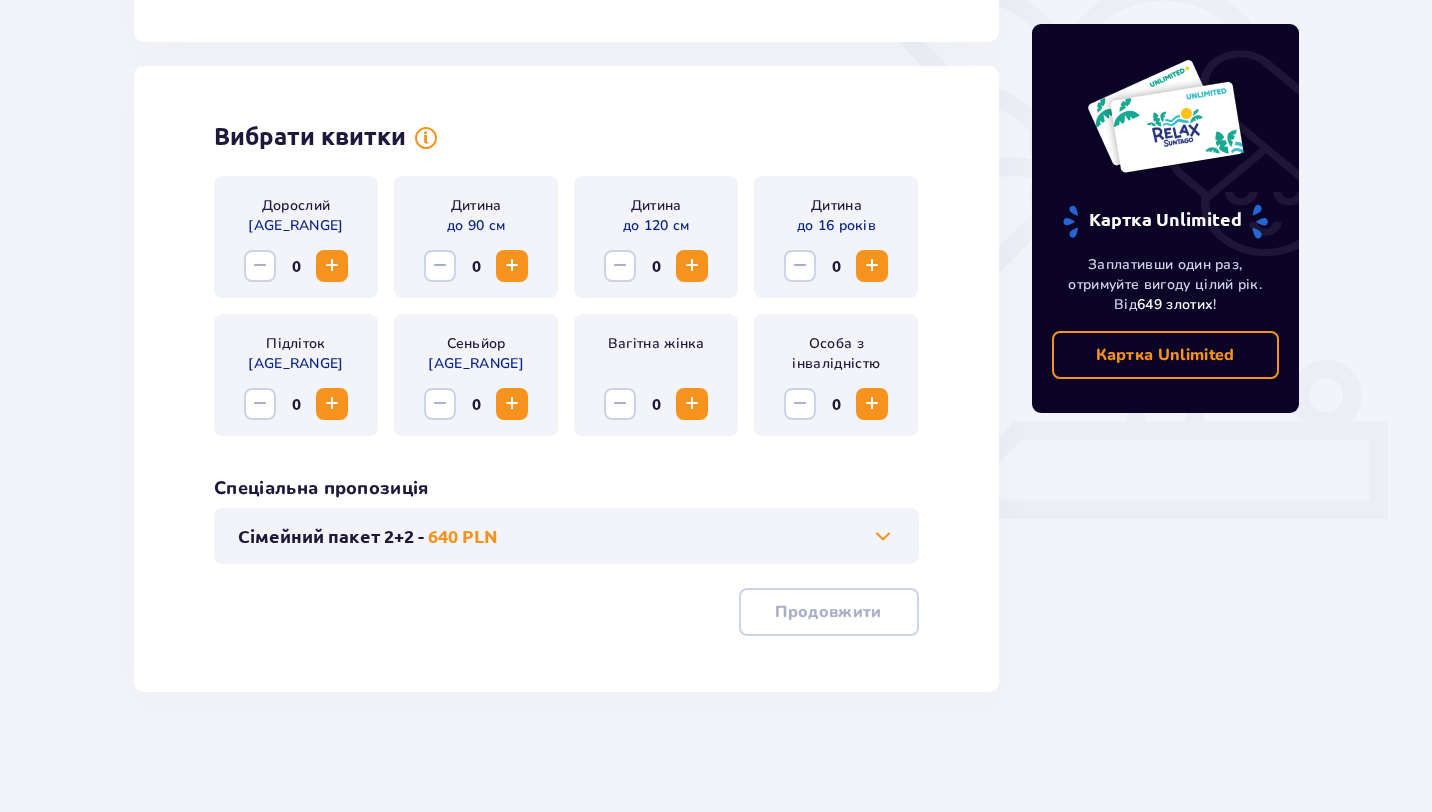 click at bounding box center [332, 266] 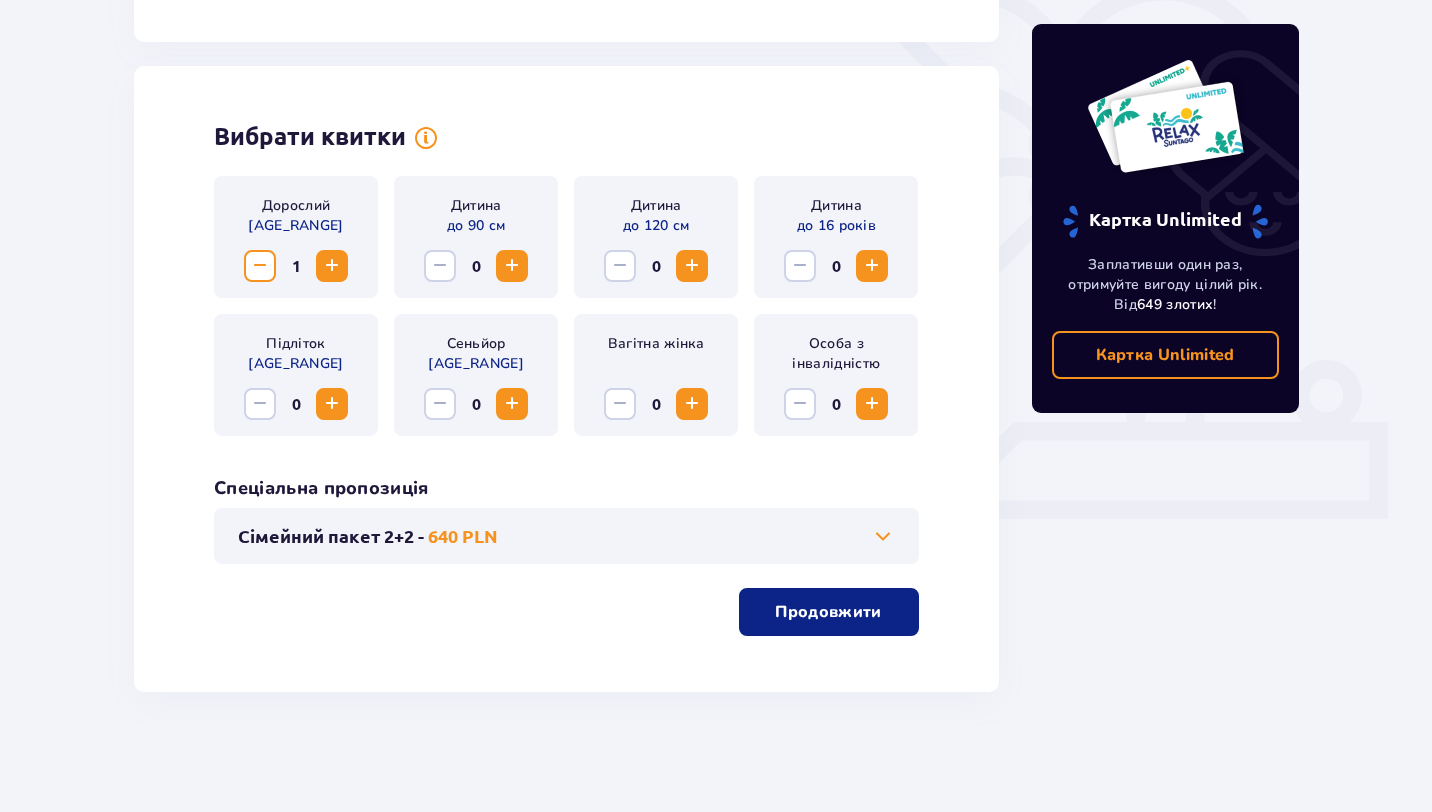 click at bounding box center (332, 266) 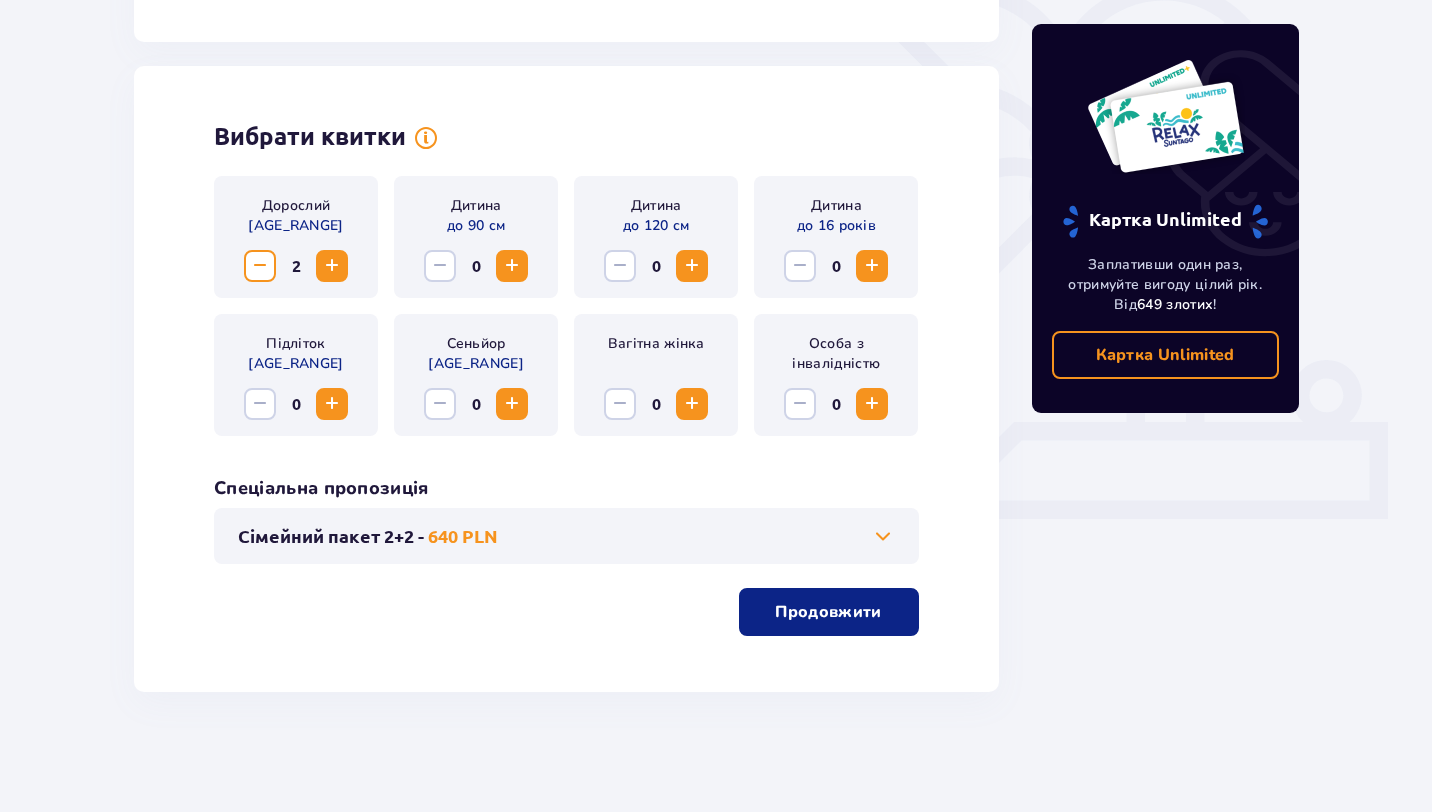 click on "Продовжити" at bounding box center (829, 612) 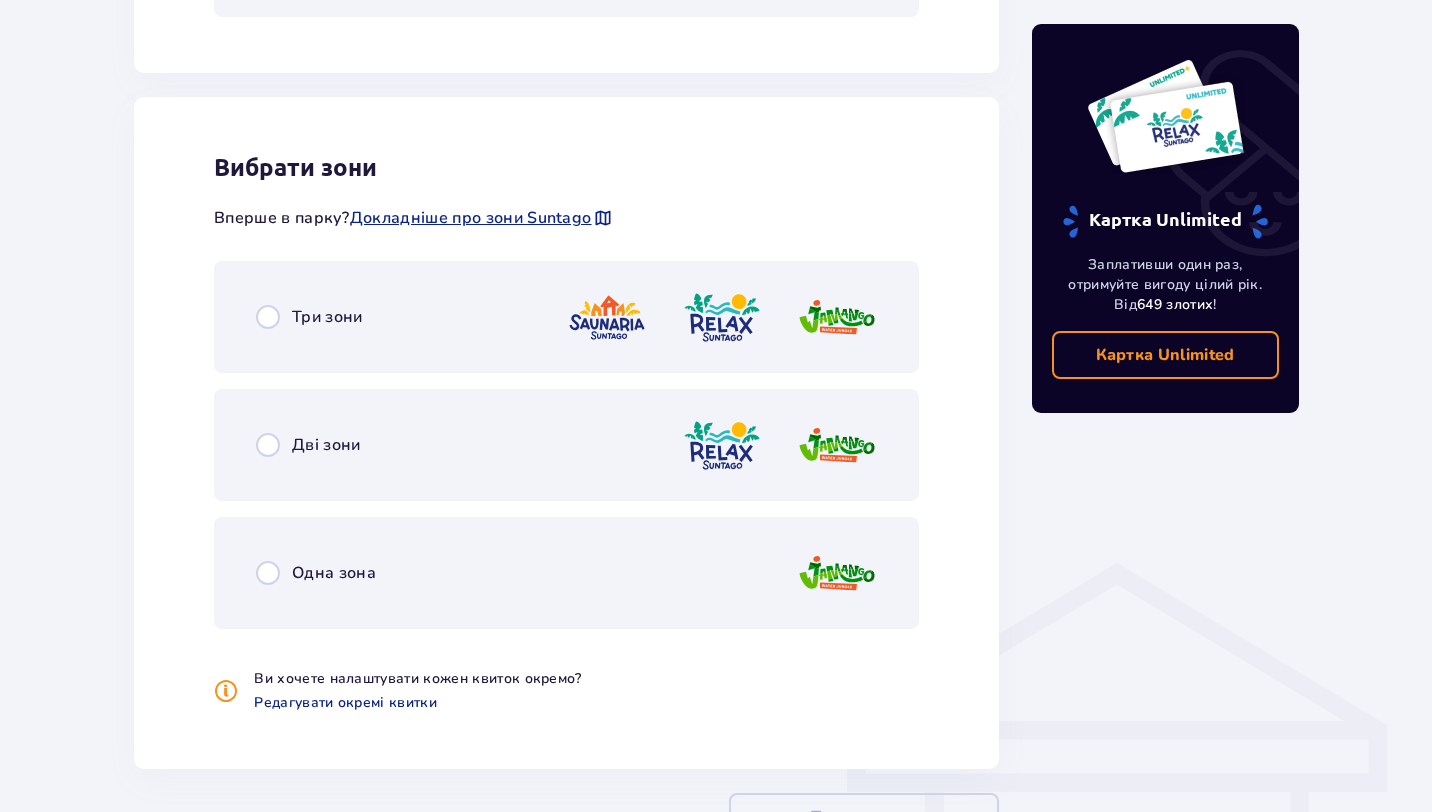 scroll, scrollTop: 1012, scrollLeft: 0, axis: vertical 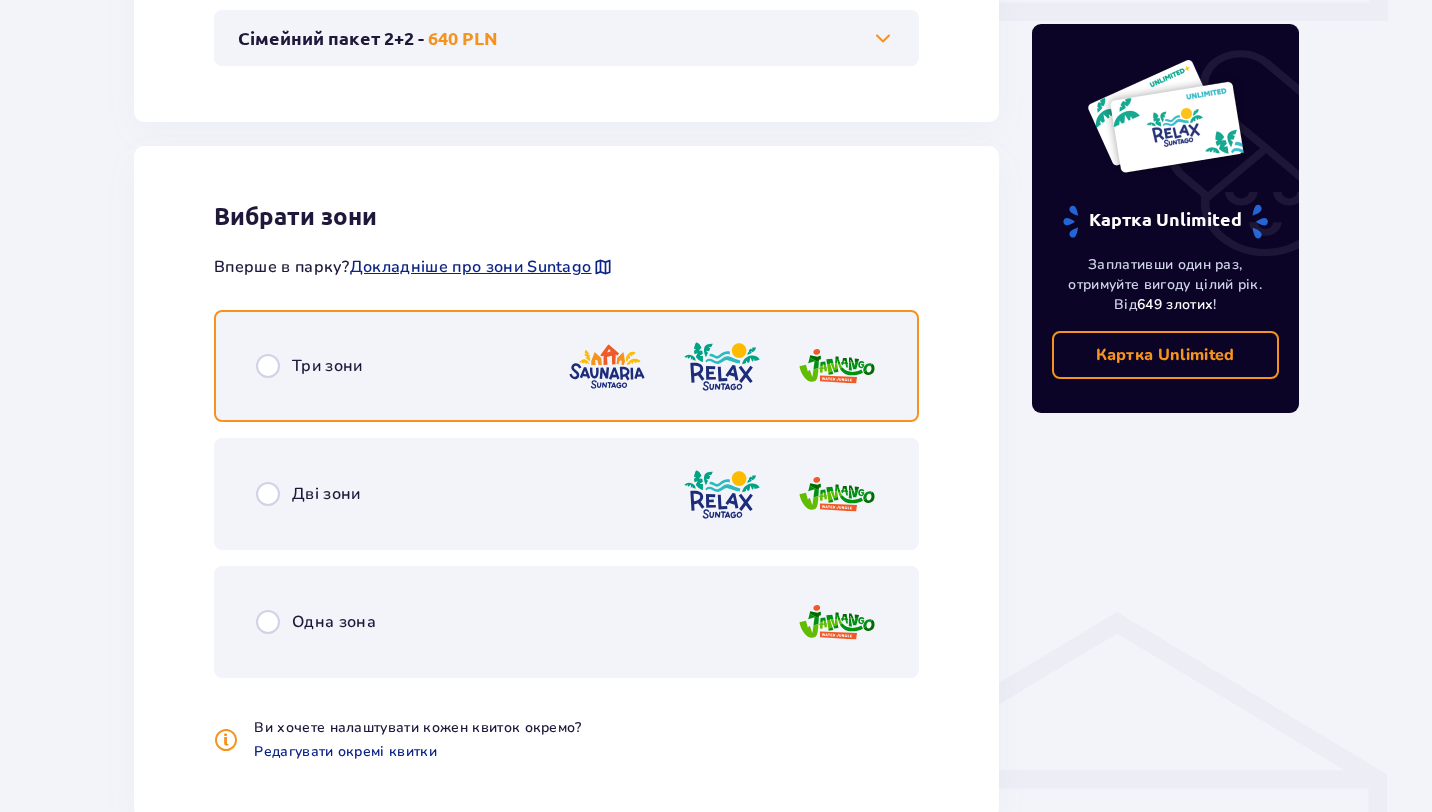 click at bounding box center [268, 366] 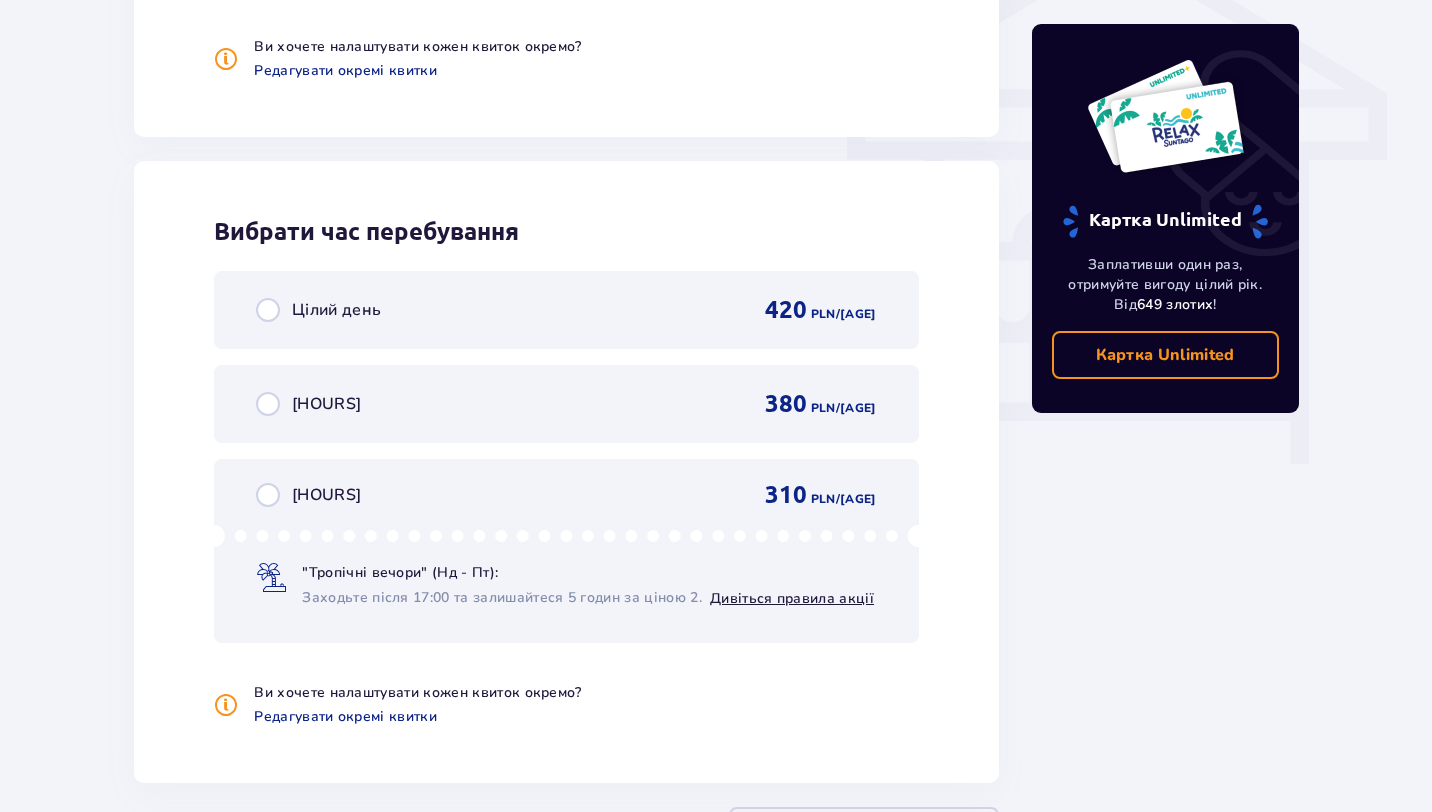 scroll, scrollTop: 1700, scrollLeft: 0, axis: vertical 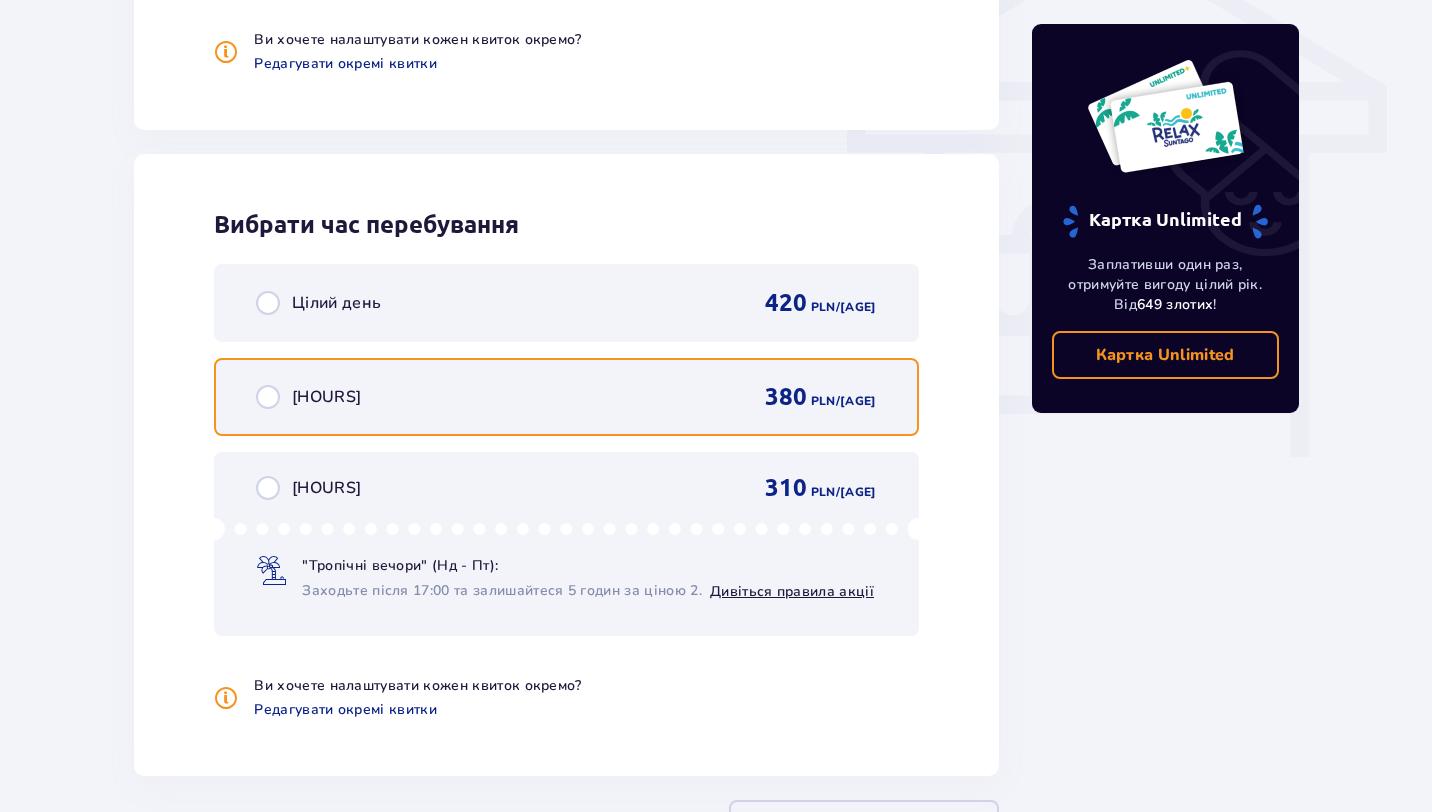 click at bounding box center (268, 397) 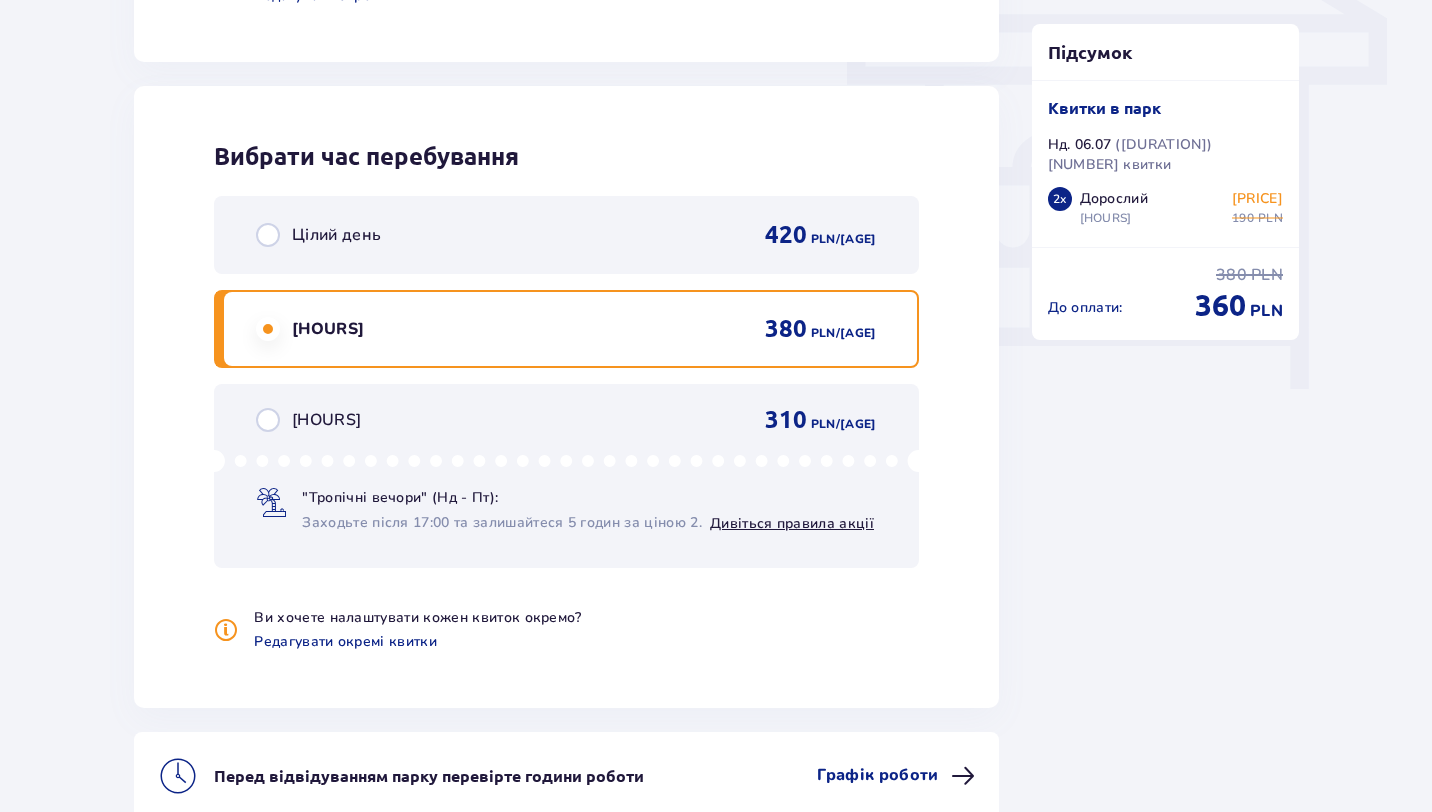 scroll, scrollTop: 1763, scrollLeft: 0, axis: vertical 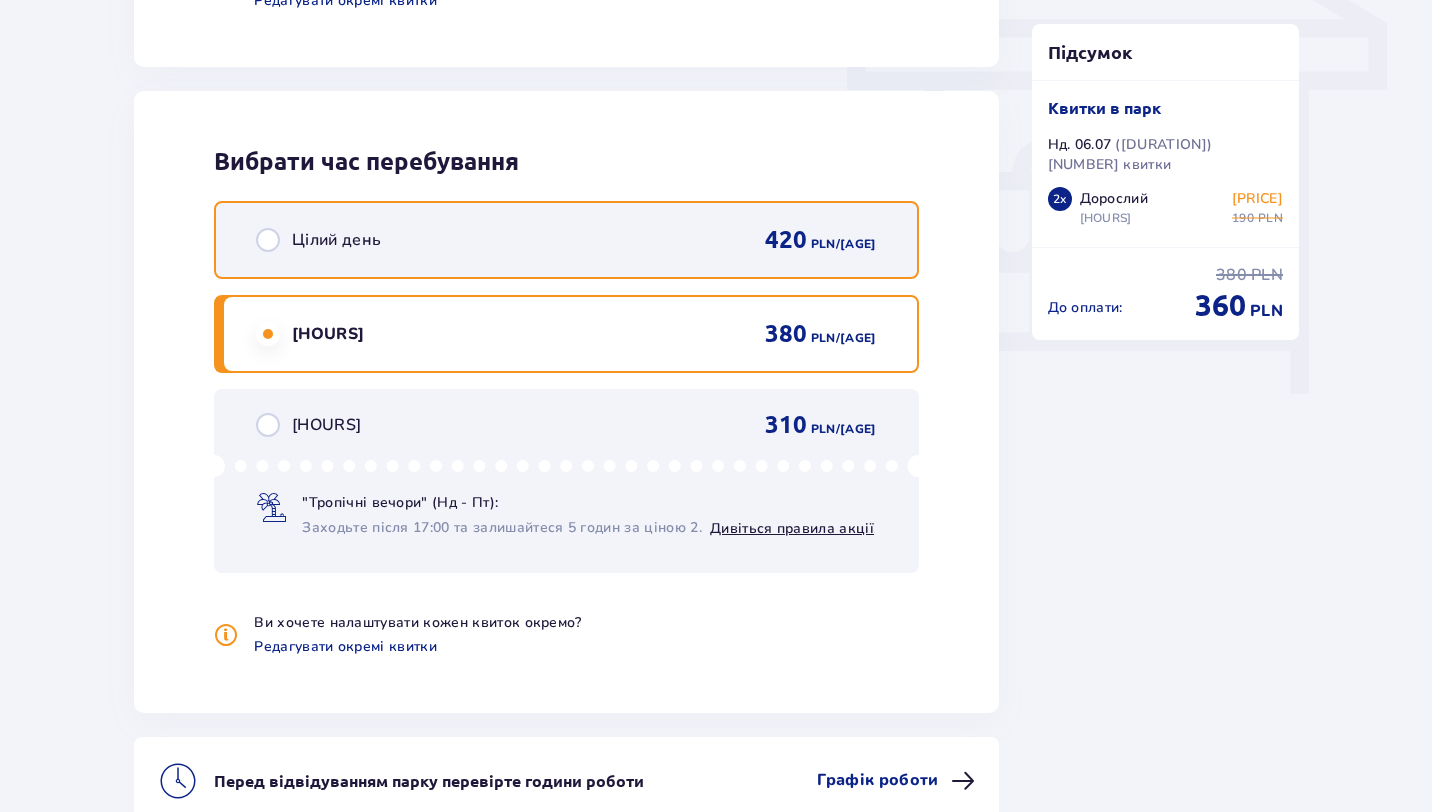 click at bounding box center [268, 240] 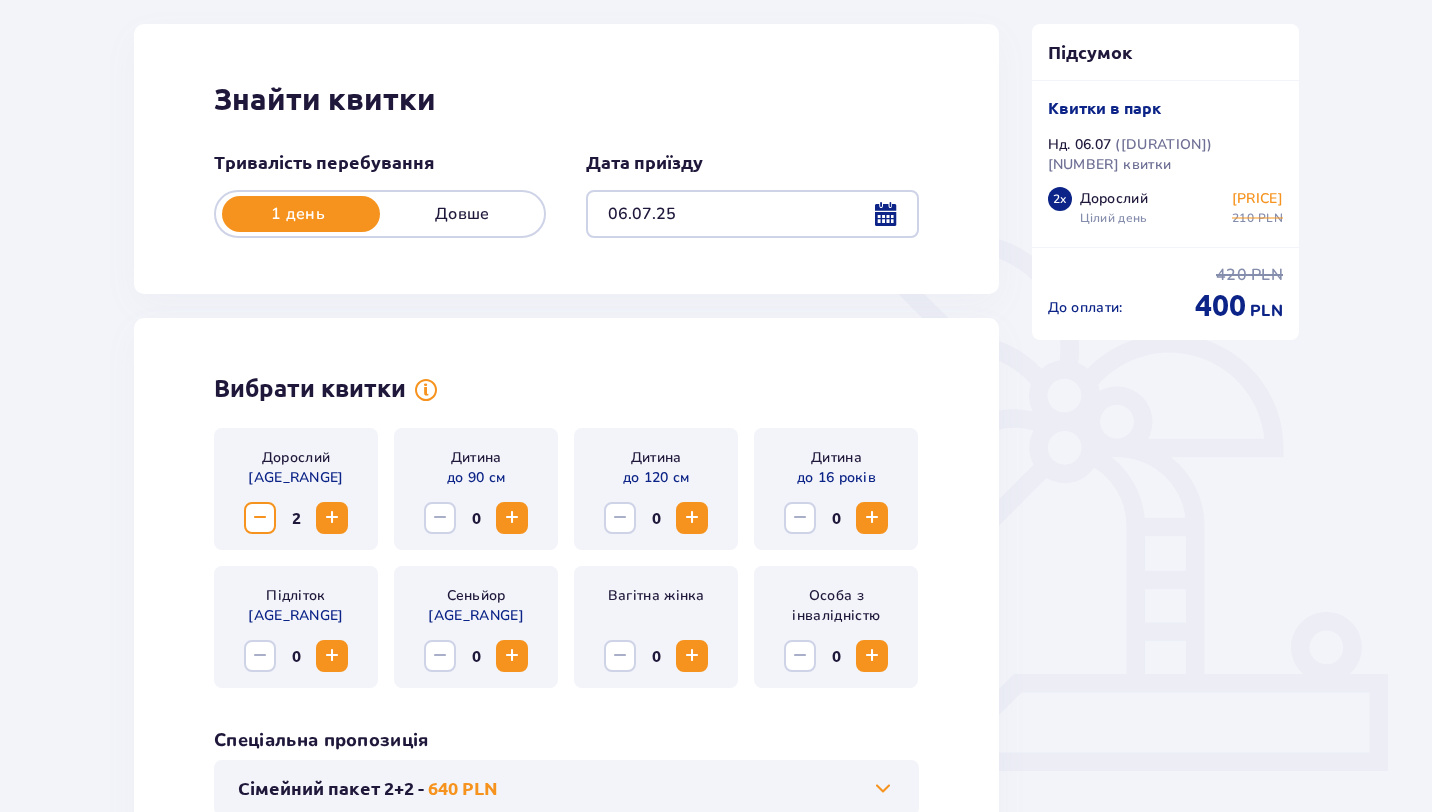 scroll, scrollTop: 24, scrollLeft: 0, axis: vertical 